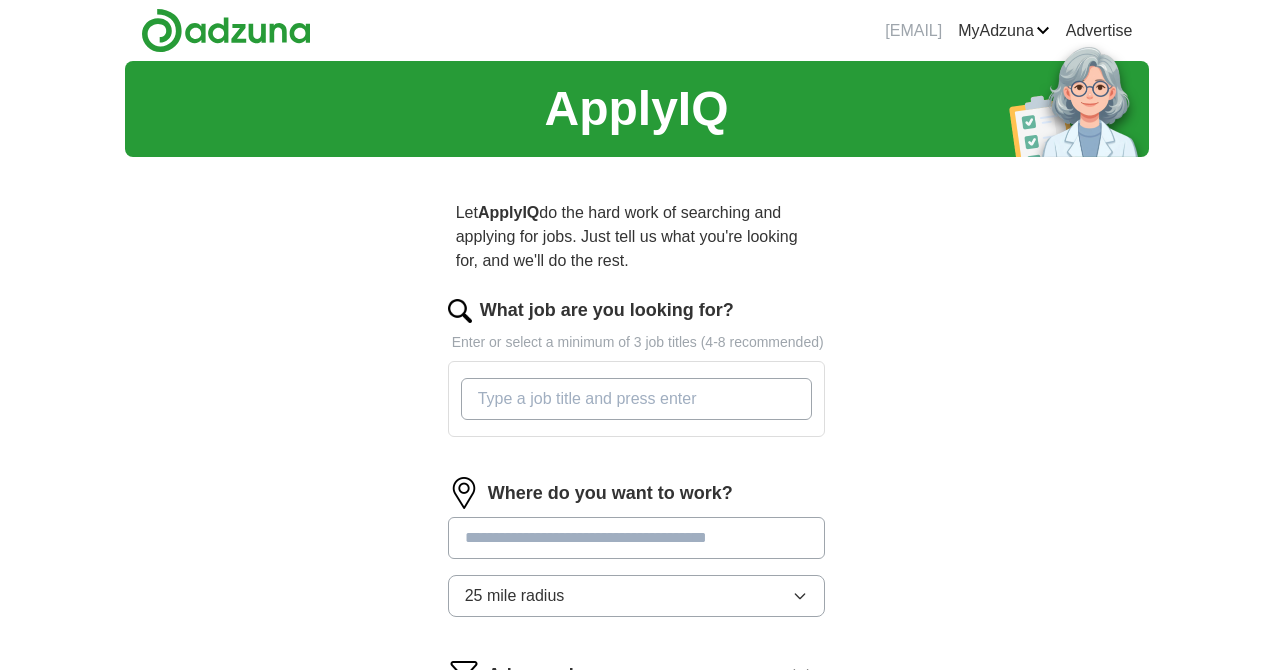 scroll, scrollTop: 0, scrollLeft: 0, axis: both 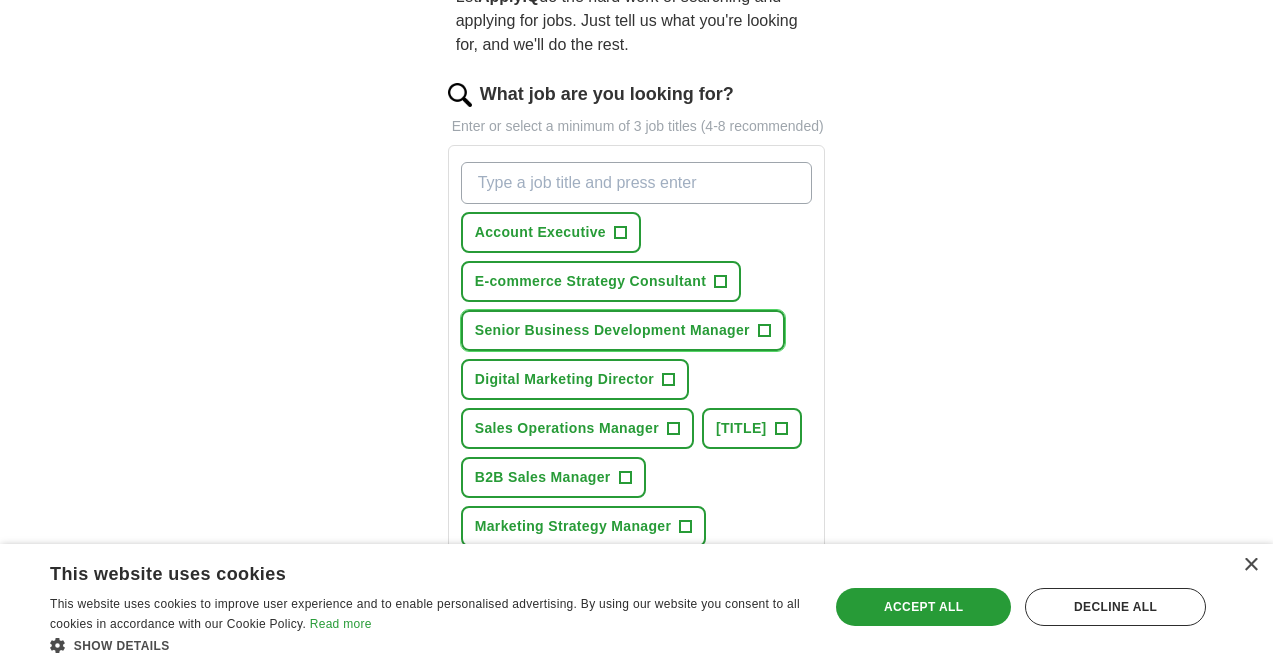 click on "+" at bounding box center (764, 331) 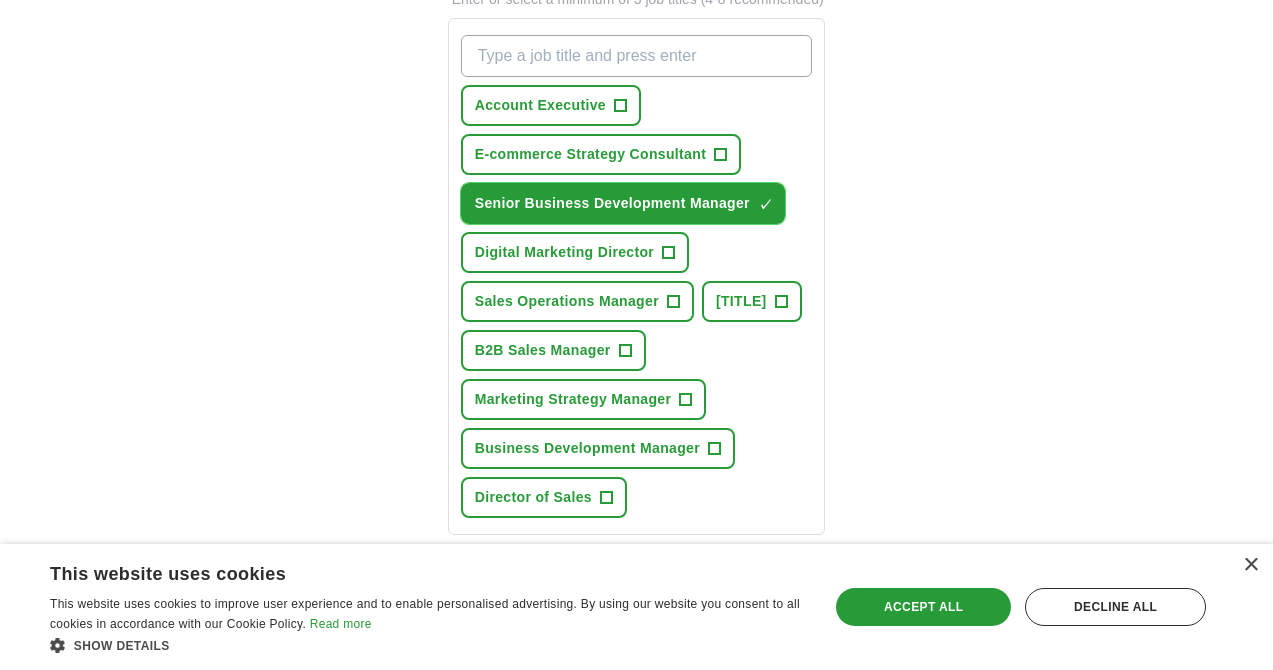 scroll, scrollTop: 345, scrollLeft: 0, axis: vertical 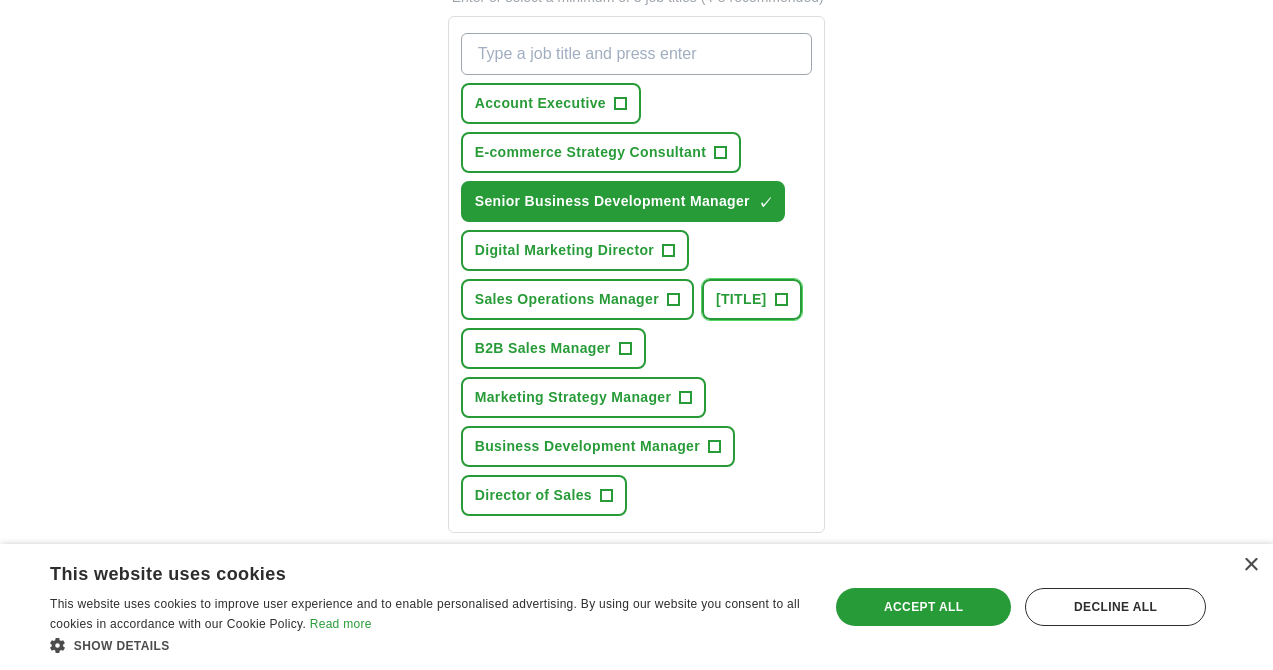 click on "+" at bounding box center (781, 300) 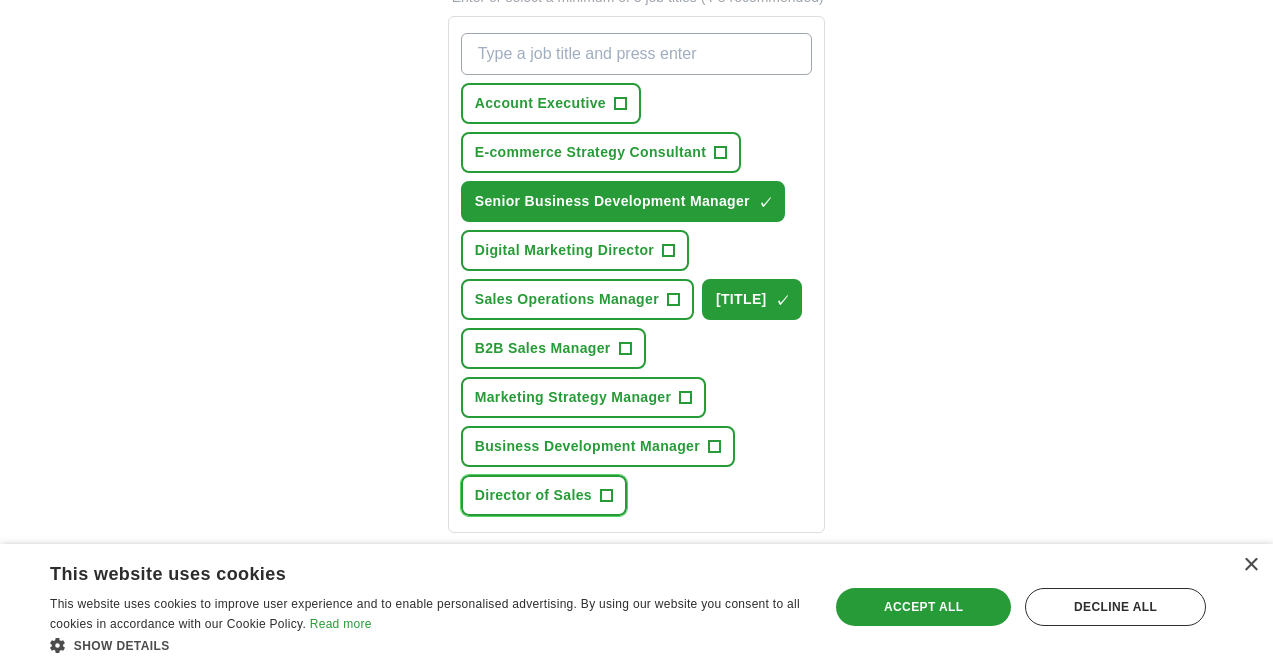 click on "+" at bounding box center (606, 496) 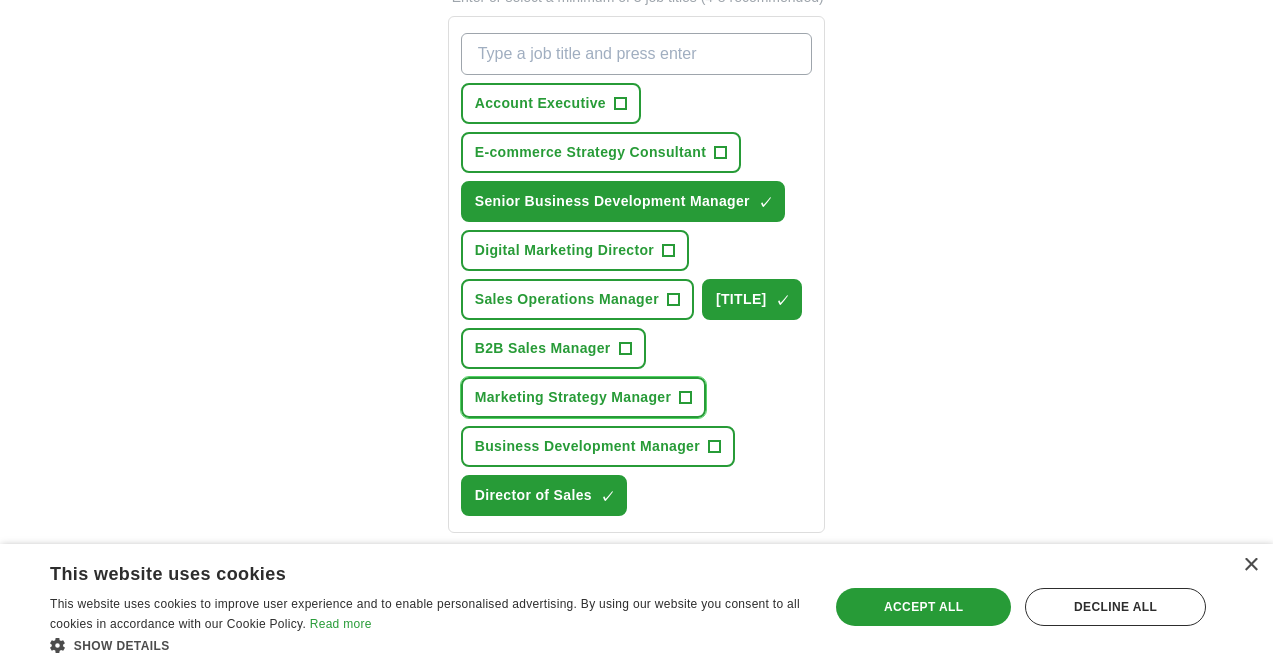 click on "+" at bounding box center (686, 398) 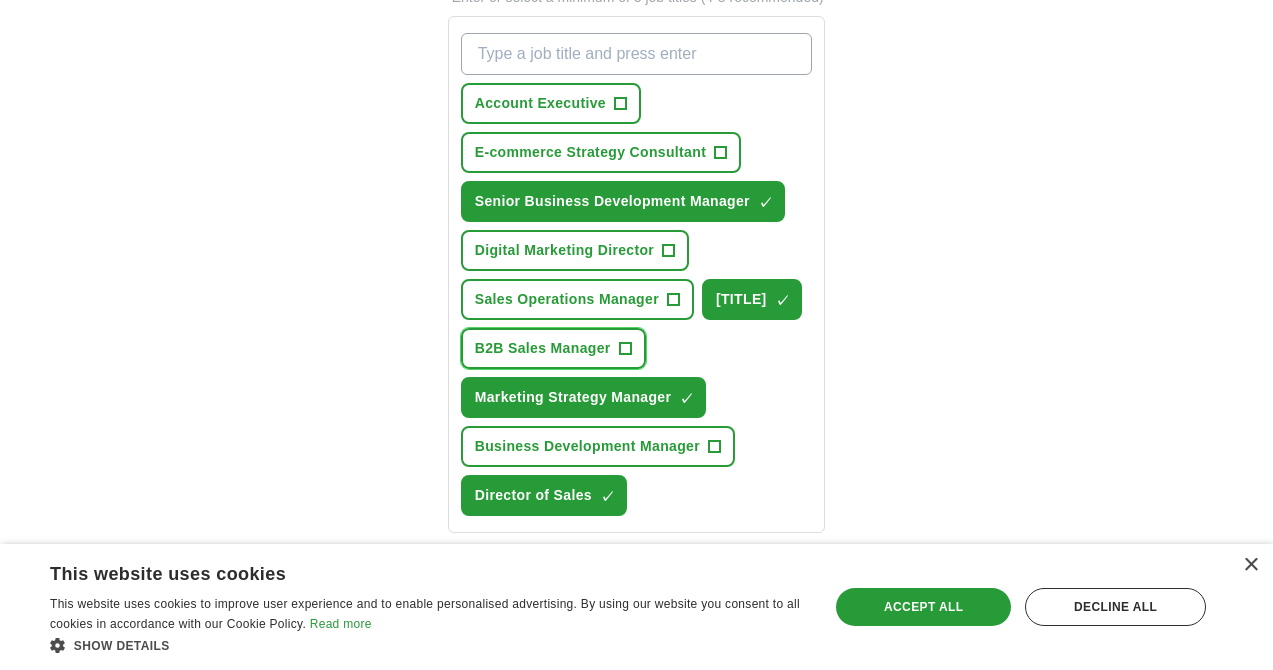 click on "+" at bounding box center (625, 349) 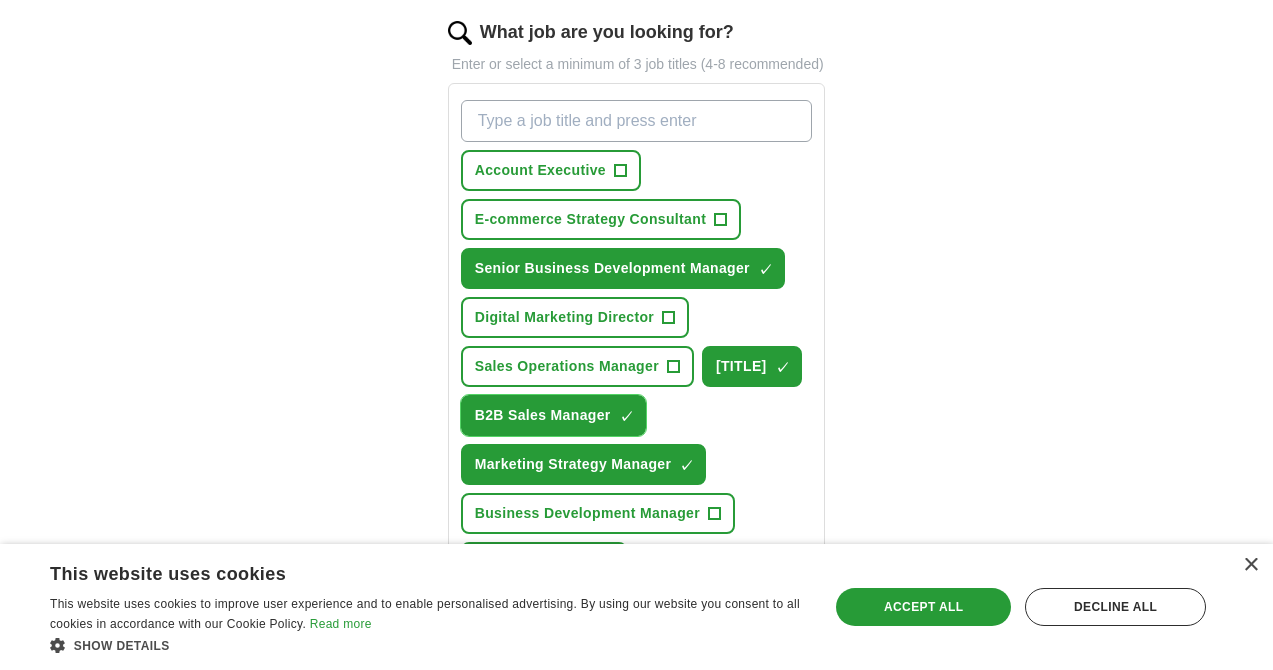 scroll, scrollTop: 273, scrollLeft: 0, axis: vertical 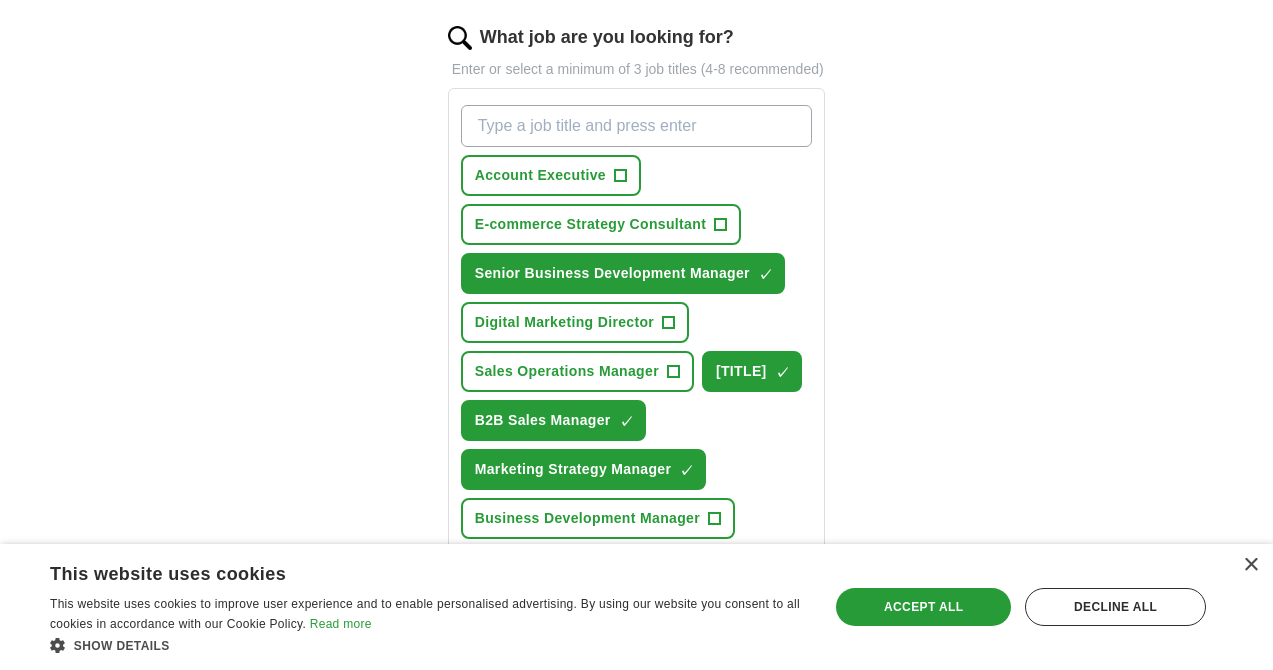 click on "What job are you looking for?" at bounding box center [637, 126] 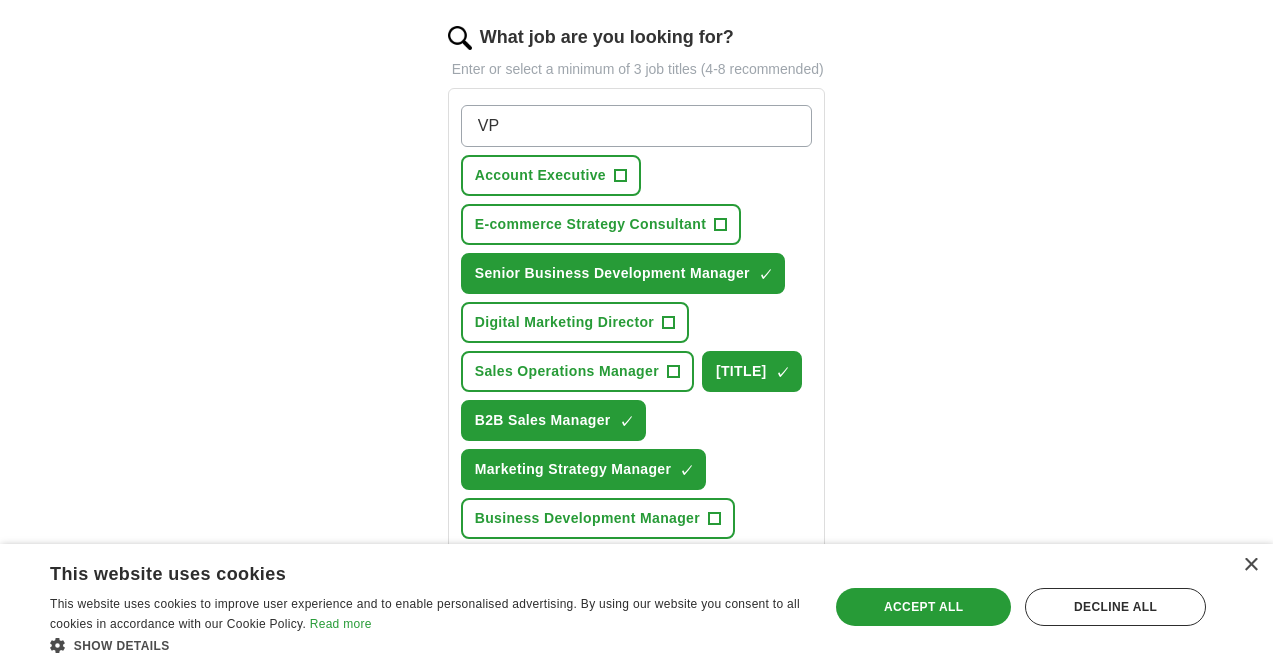 type on "V" 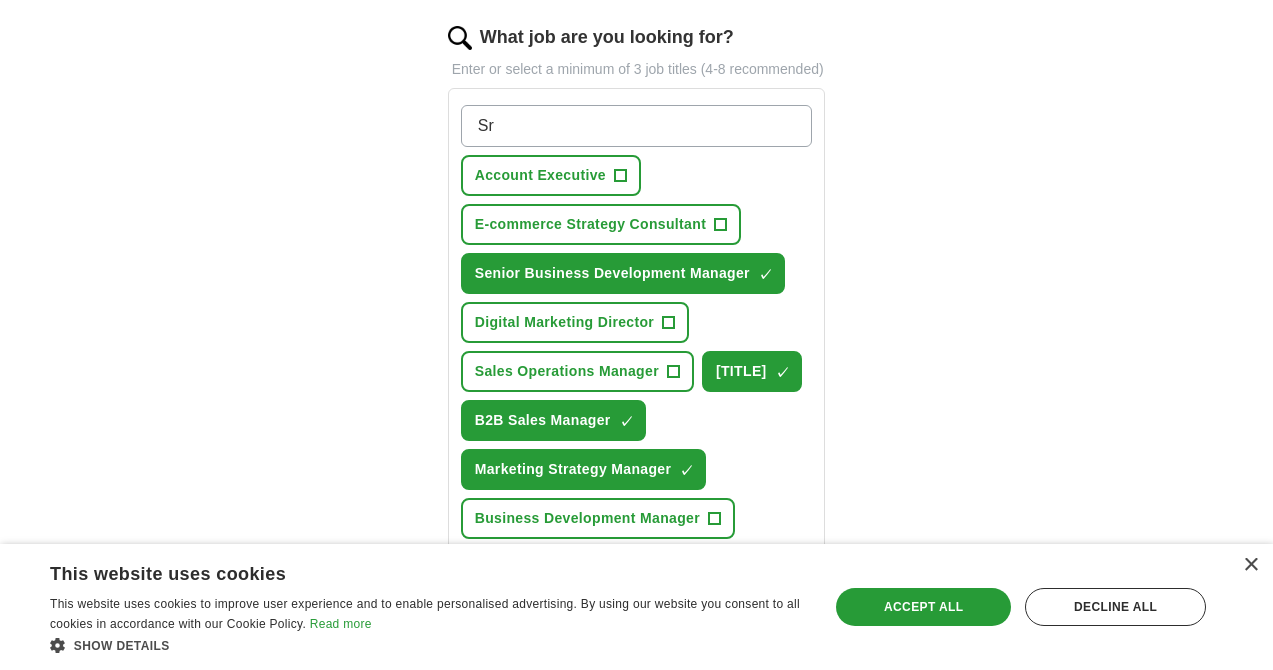 type on "S" 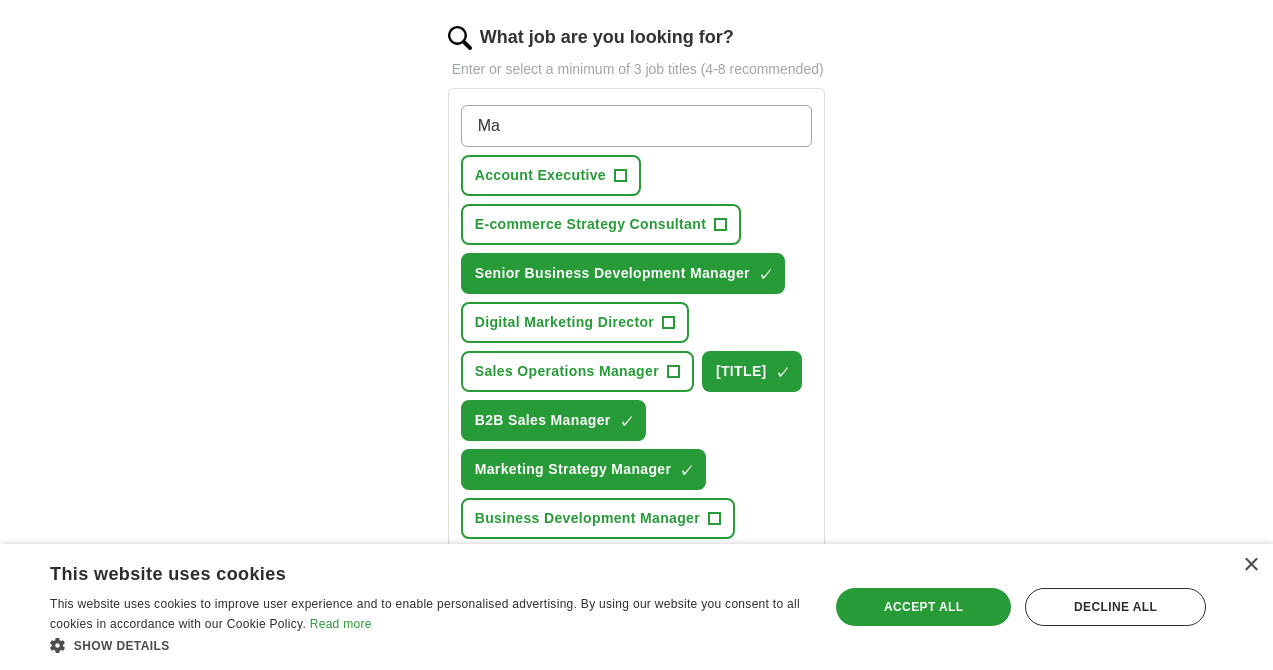 type on "M" 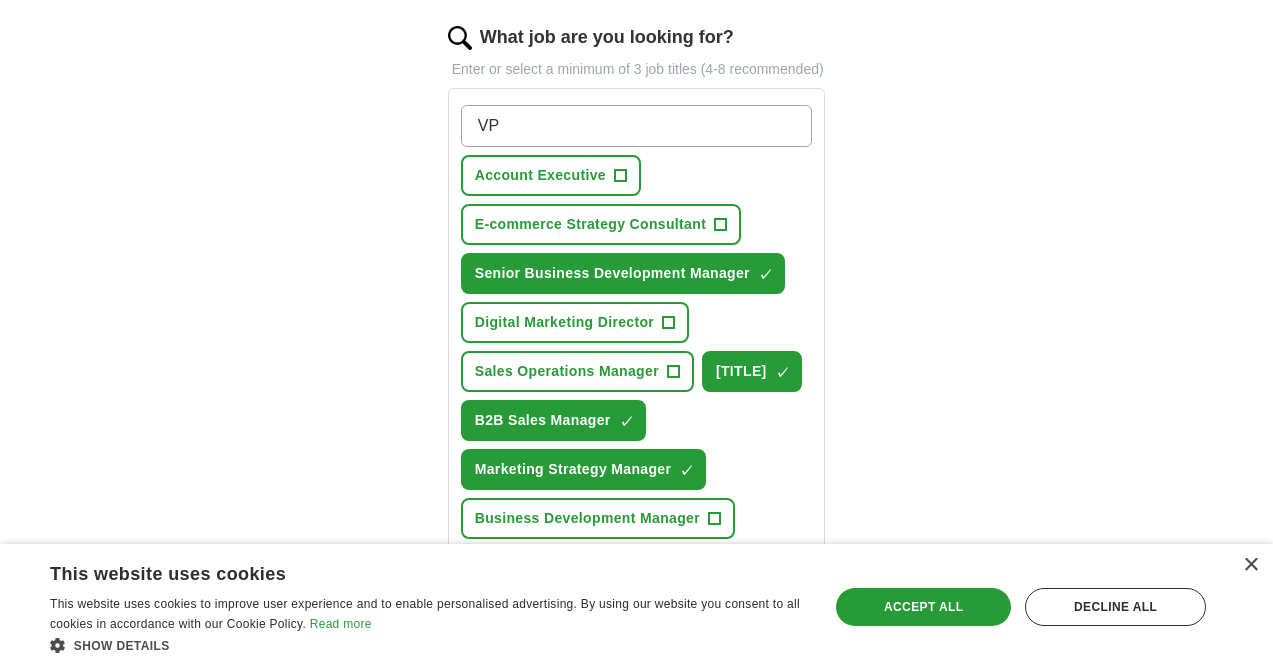 type on "V" 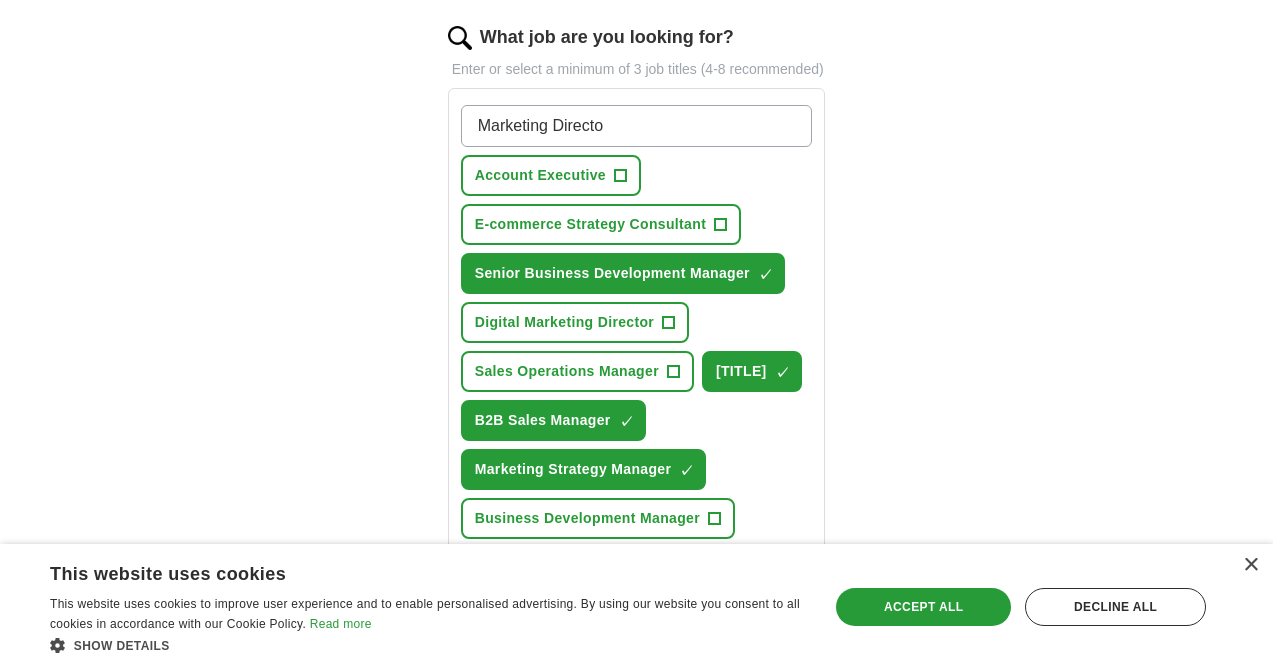 type on "Marketing Director" 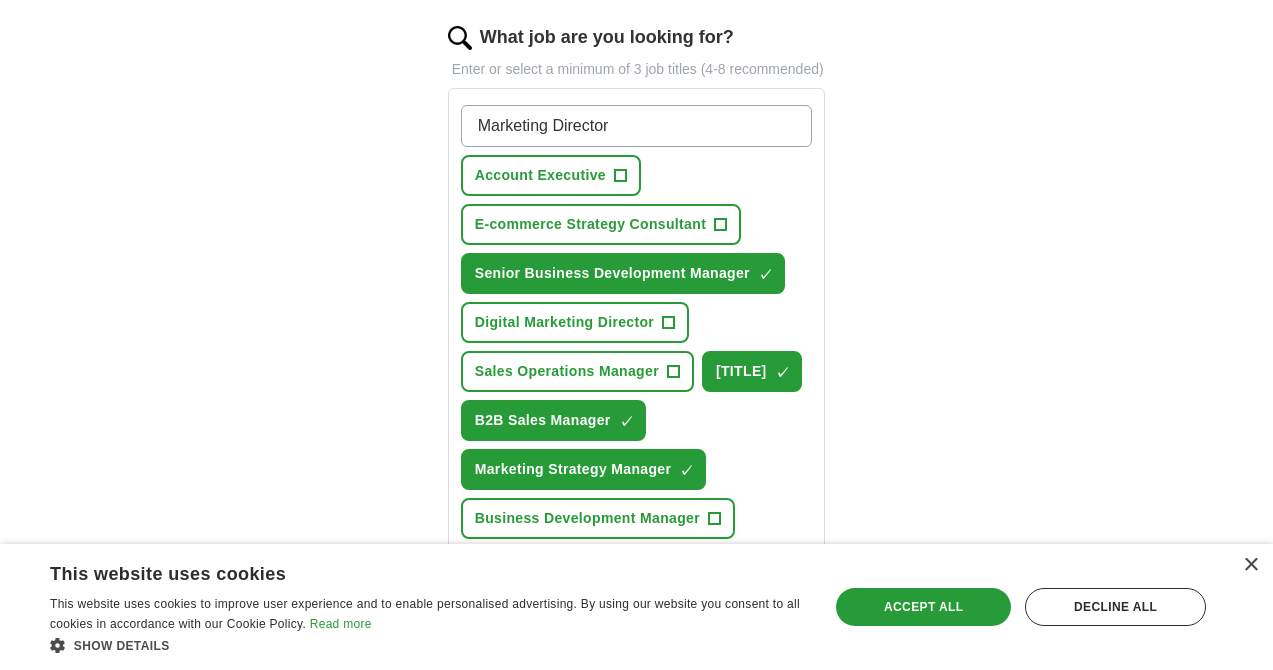 type 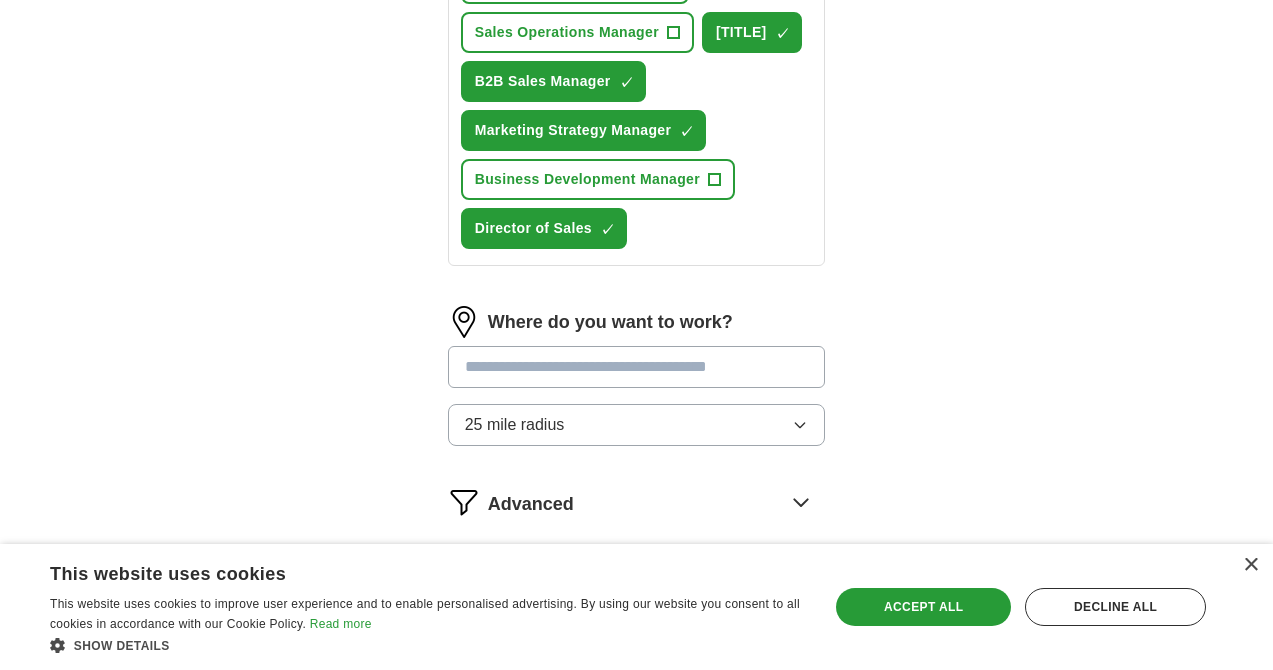 scroll, scrollTop: 664, scrollLeft: 0, axis: vertical 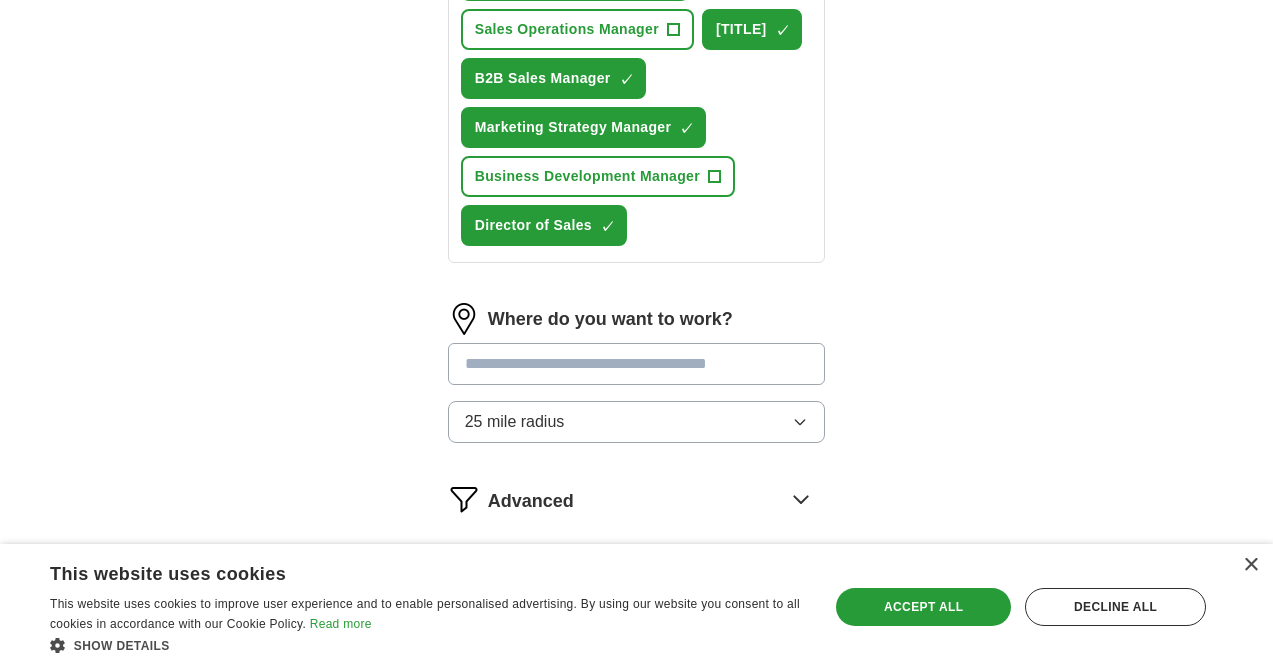 click at bounding box center [637, 364] 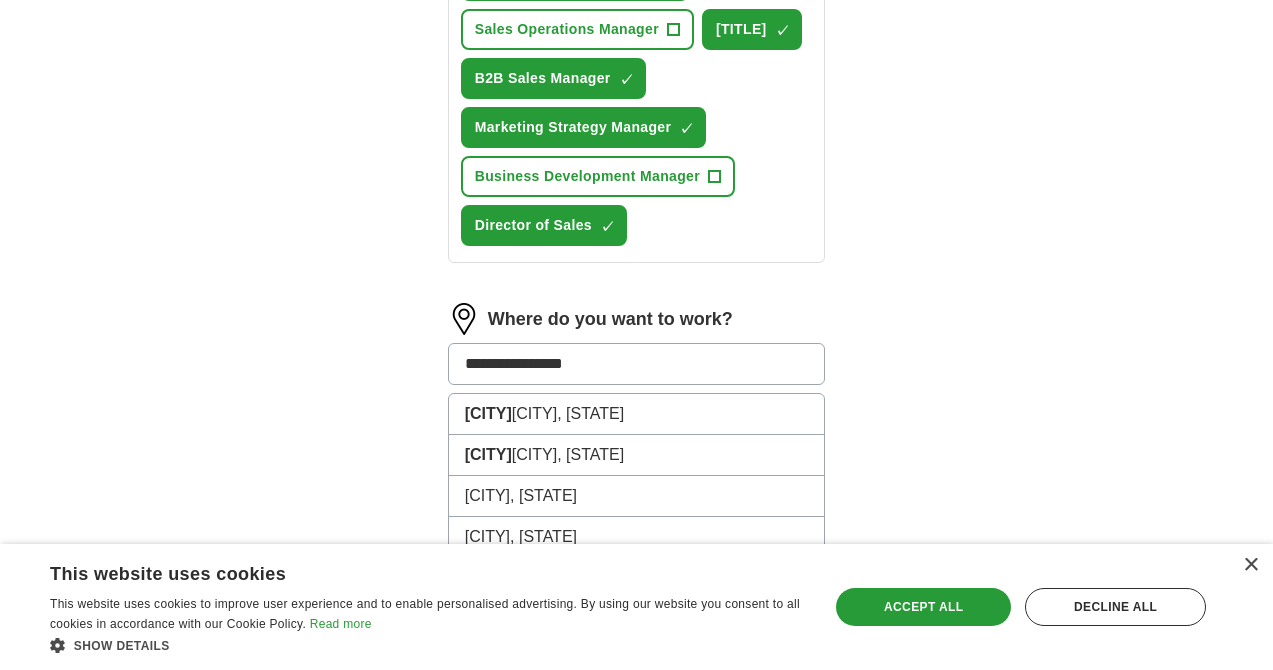 type on "**********" 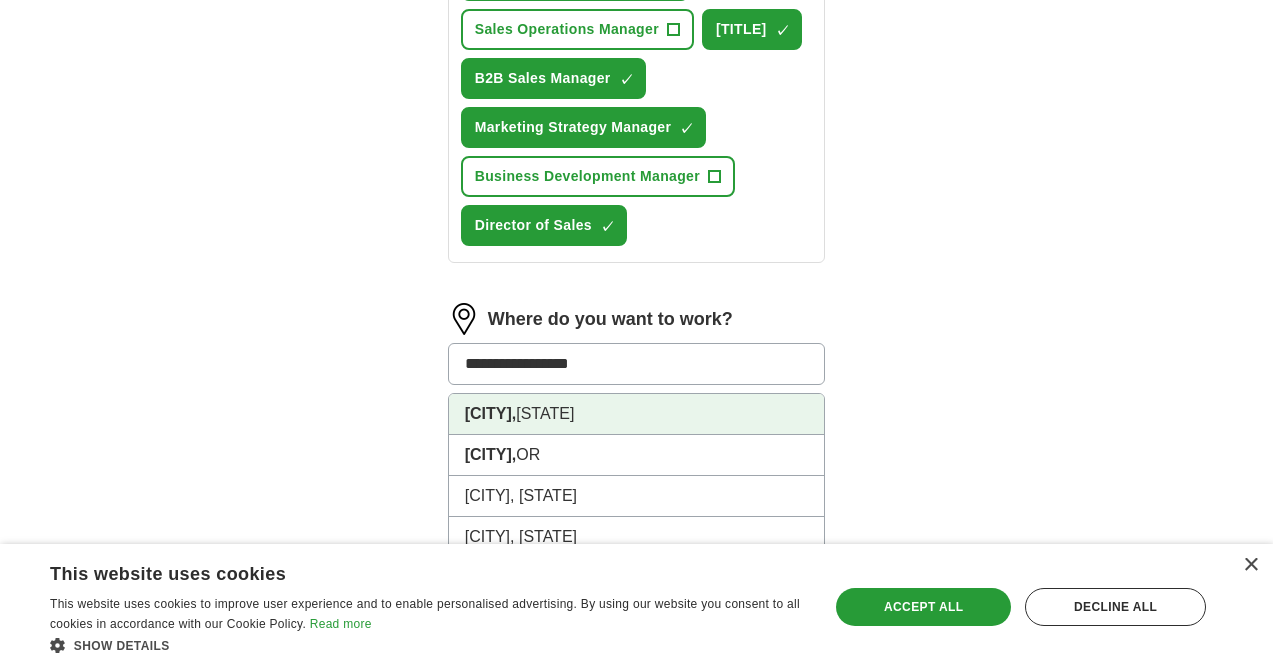click on "[CITY],  [STATE]" at bounding box center (637, 414) 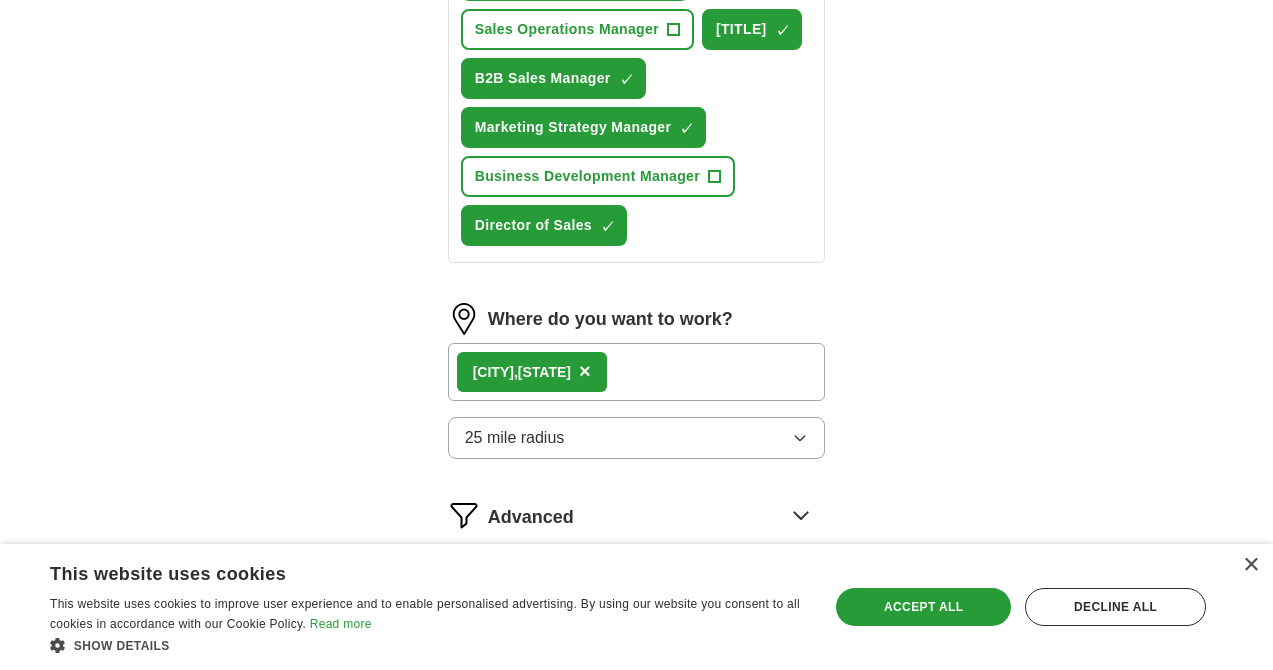 click 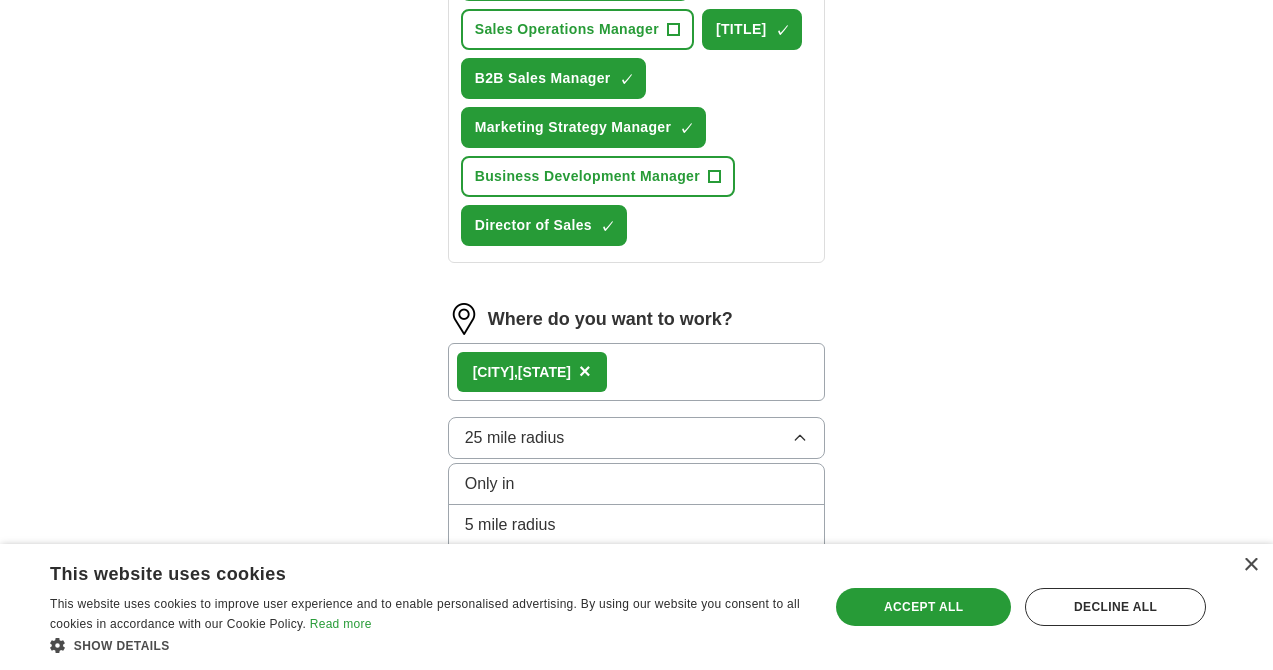 click on "10 mile radius" at bounding box center (637, 566) 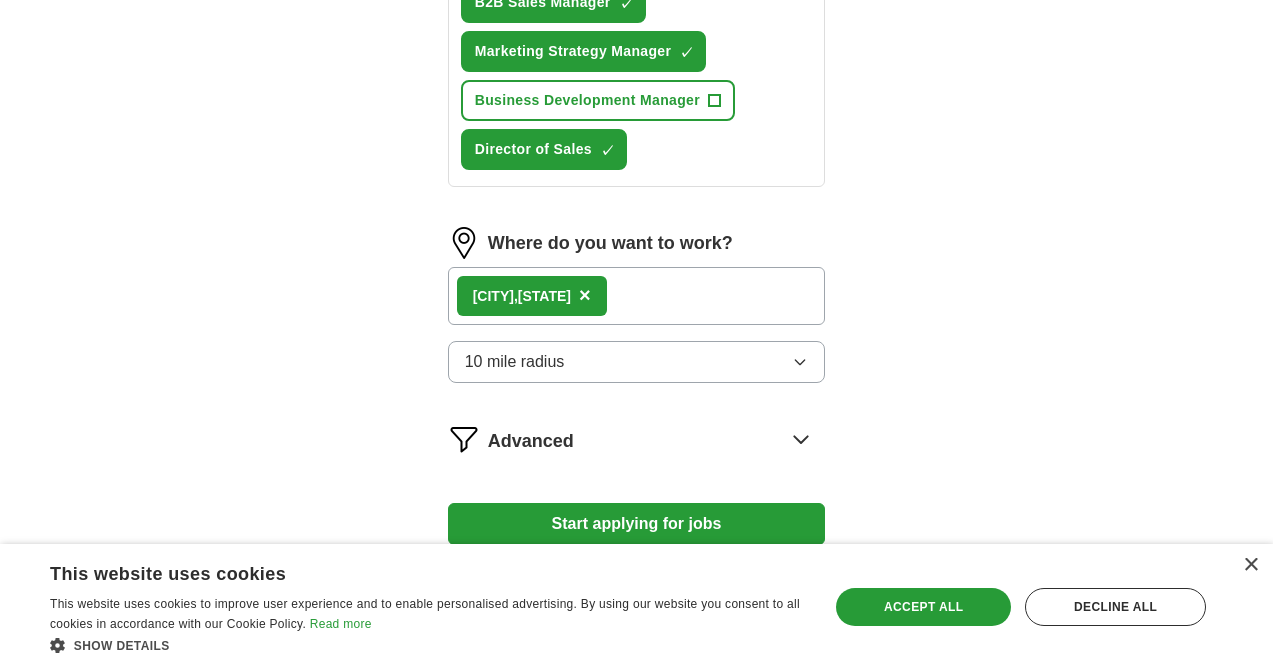 scroll, scrollTop: 749, scrollLeft: 0, axis: vertical 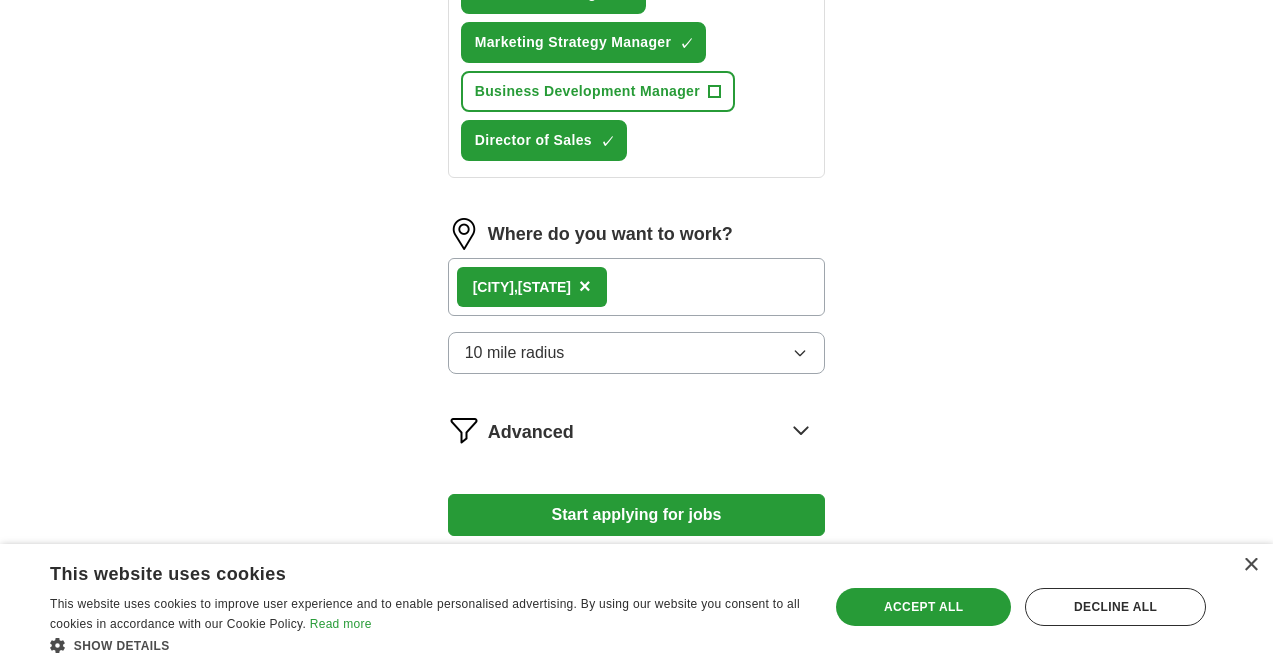 click 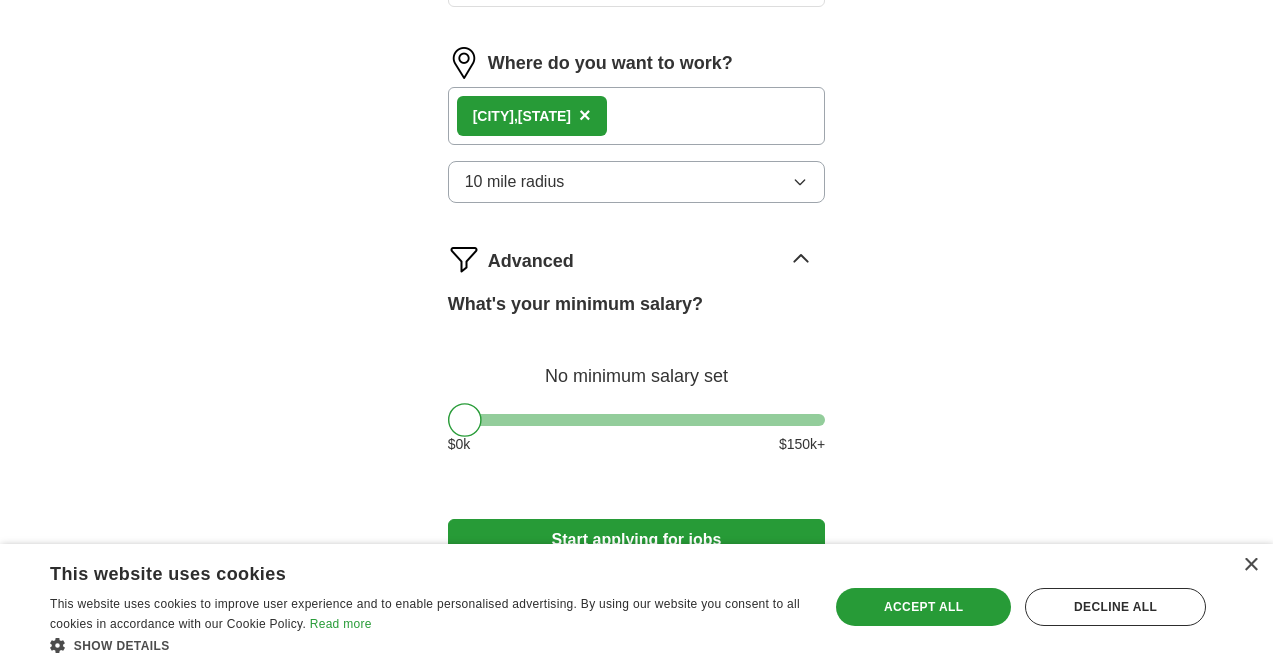 scroll, scrollTop: 922, scrollLeft: 0, axis: vertical 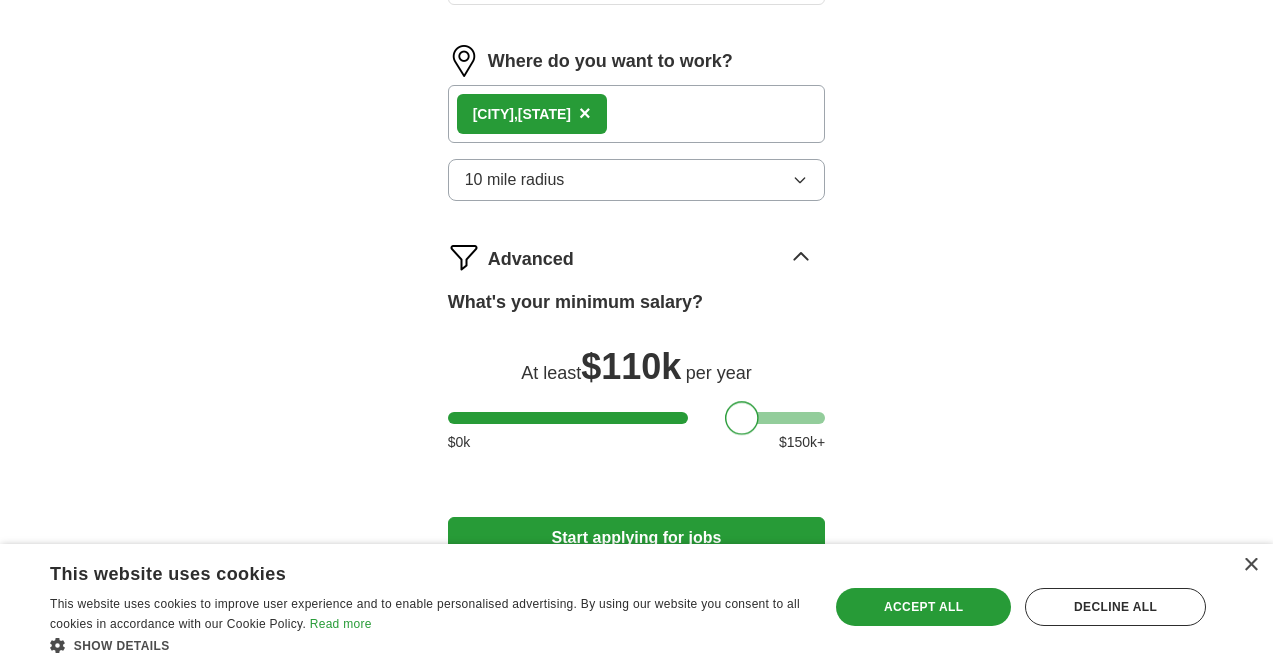 drag, startPoint x: 430, startPoint y: 300, endPoint x: 706, endPoint y: 309, distance: 276.1467 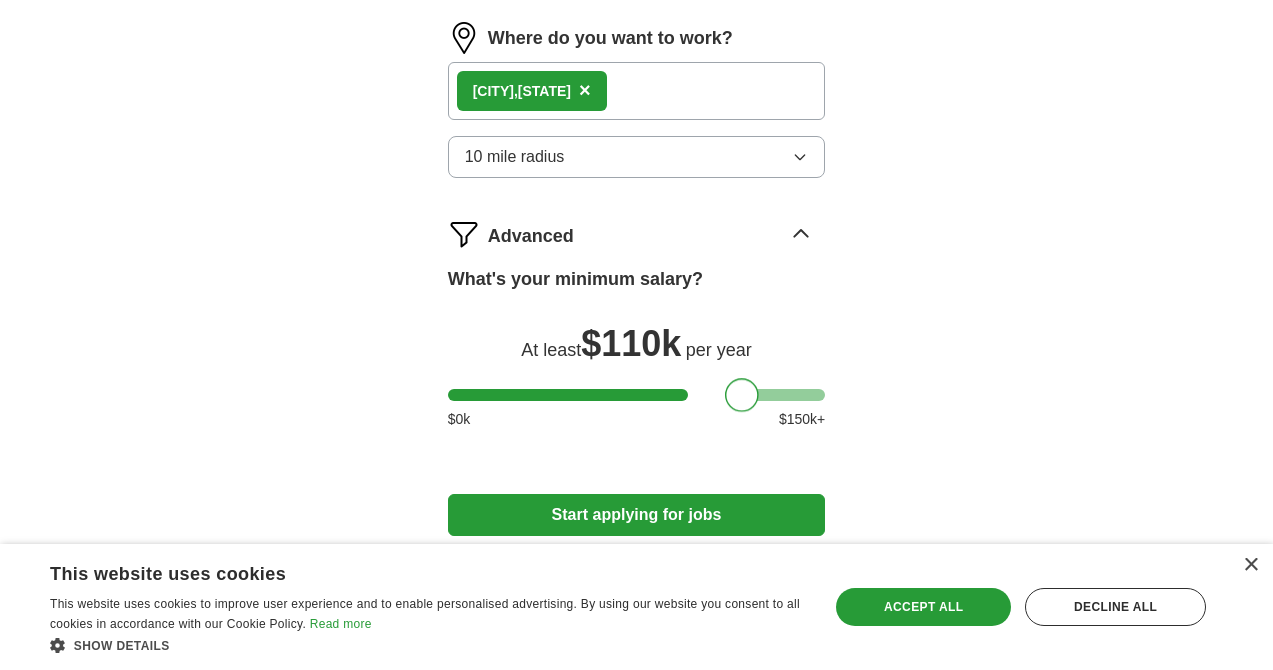 click at bounding box center [742, 395] 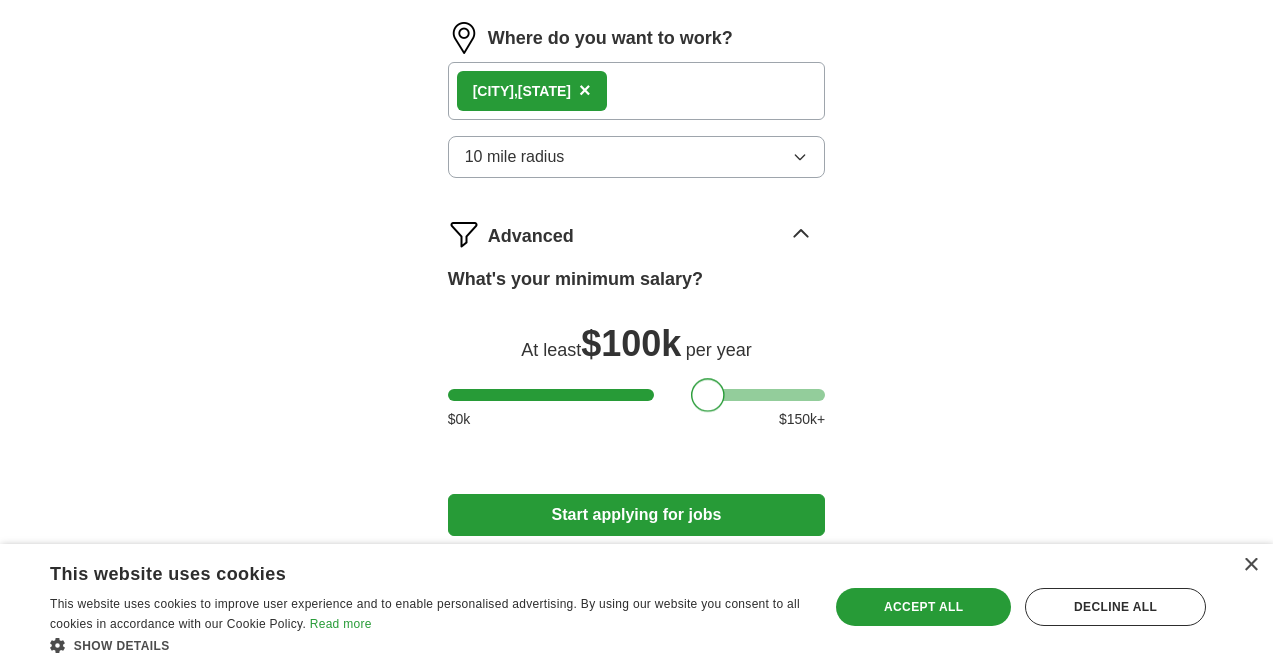 drag, startPoint x: 710, startPoint y: 277, endPoint x: 677, endPoint y: 274, distance: 33.13608 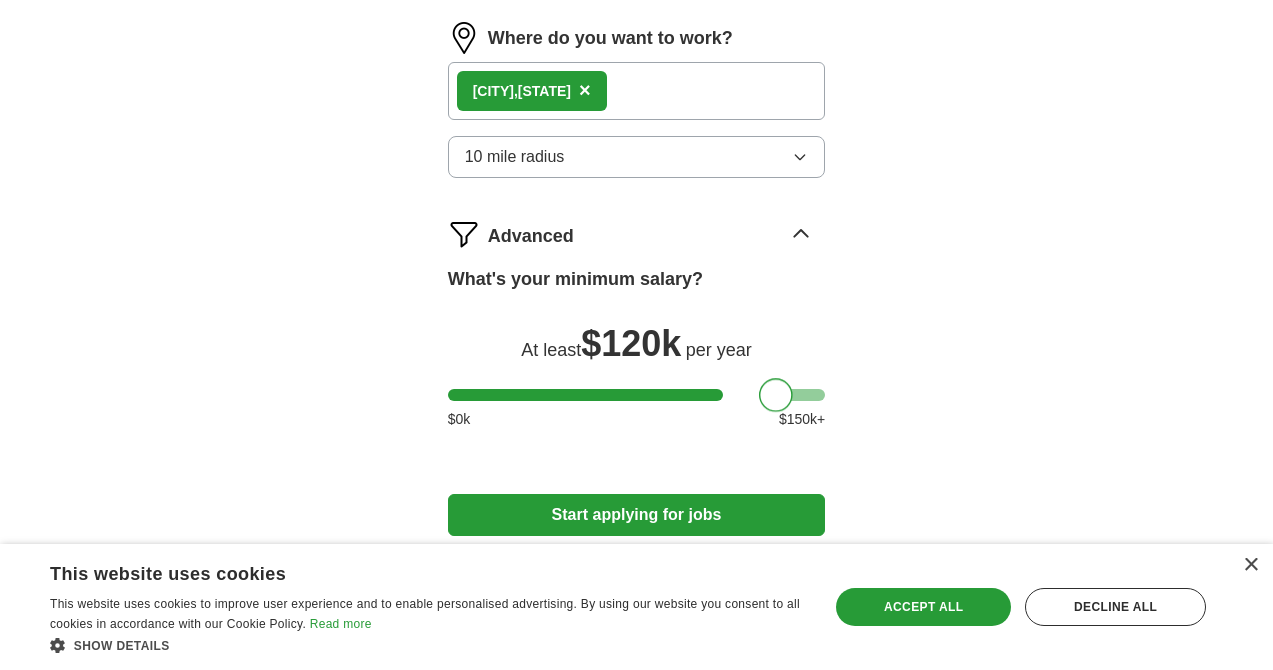 drag, startPoint x: 669, startPoint y: 272, endPoint x: 738, endPoint y: 273, distance: 69.00725 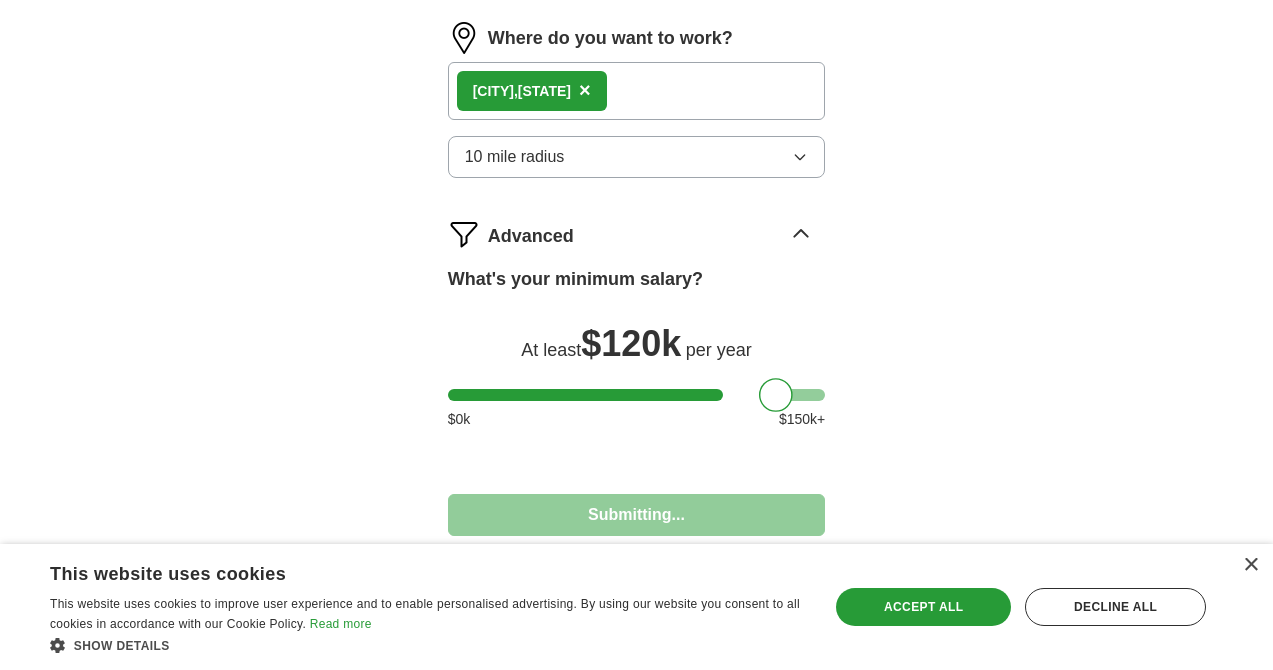 select on "**" 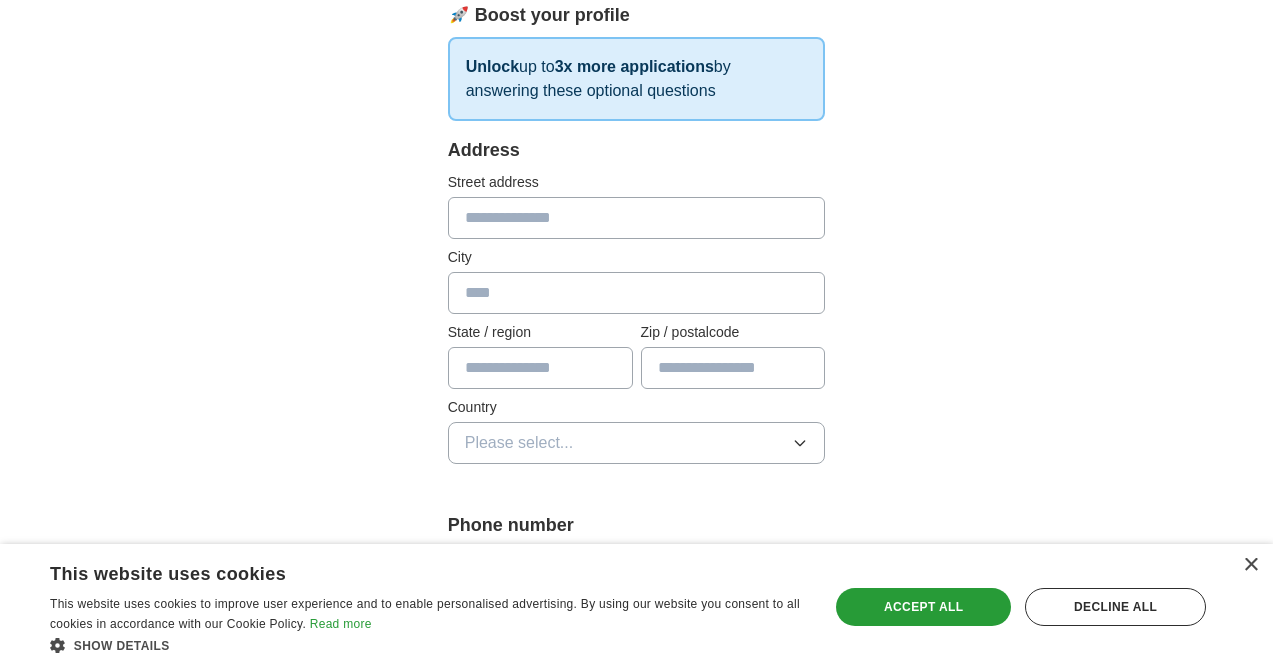 scroll, scrollTop: 320, scrollLeft: 0, axis: vertical 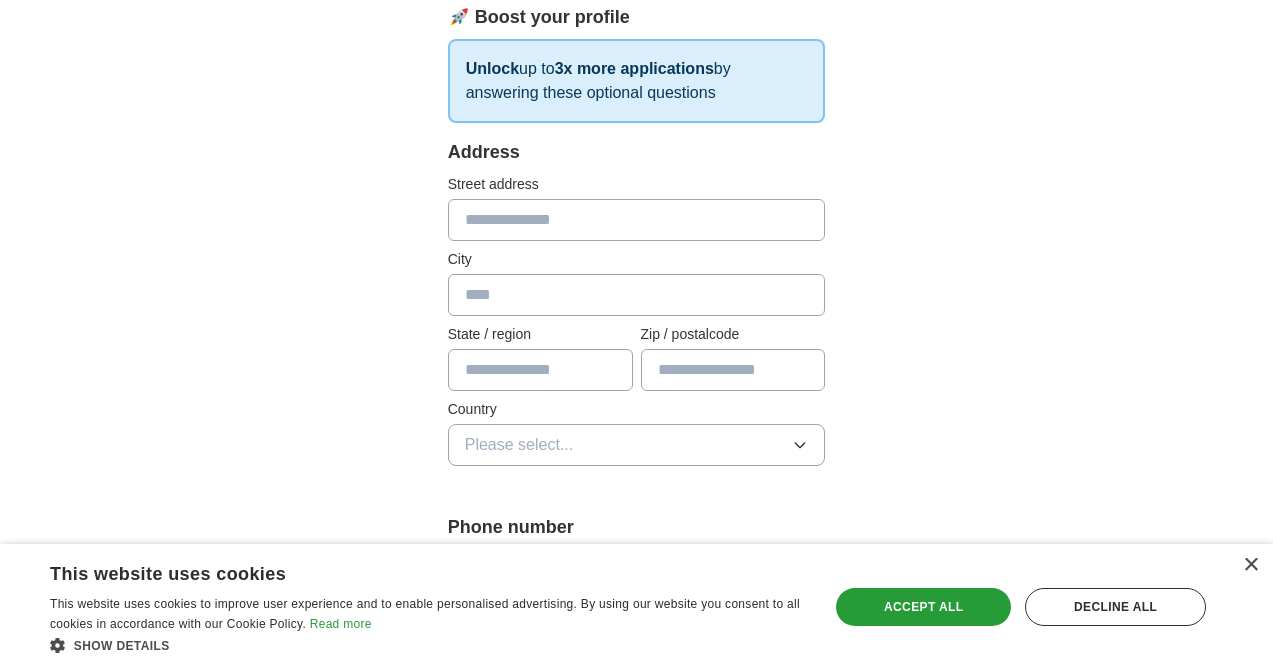 click at bounding box center (637, 220) 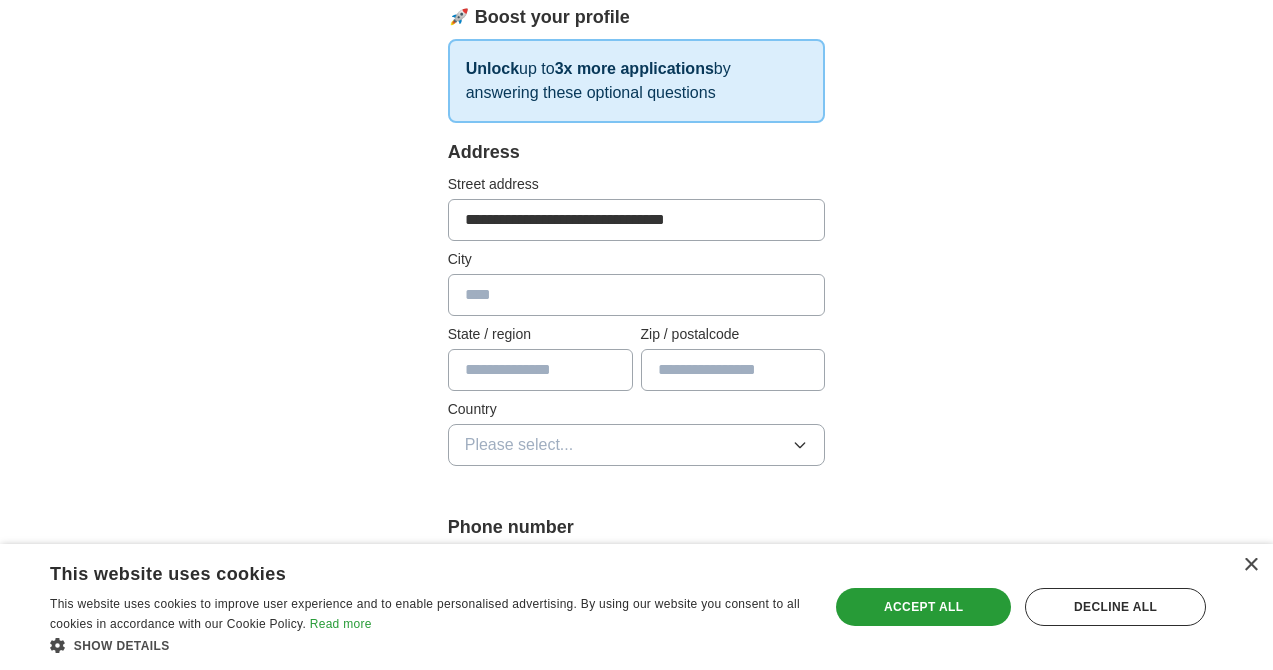 type on "**********" 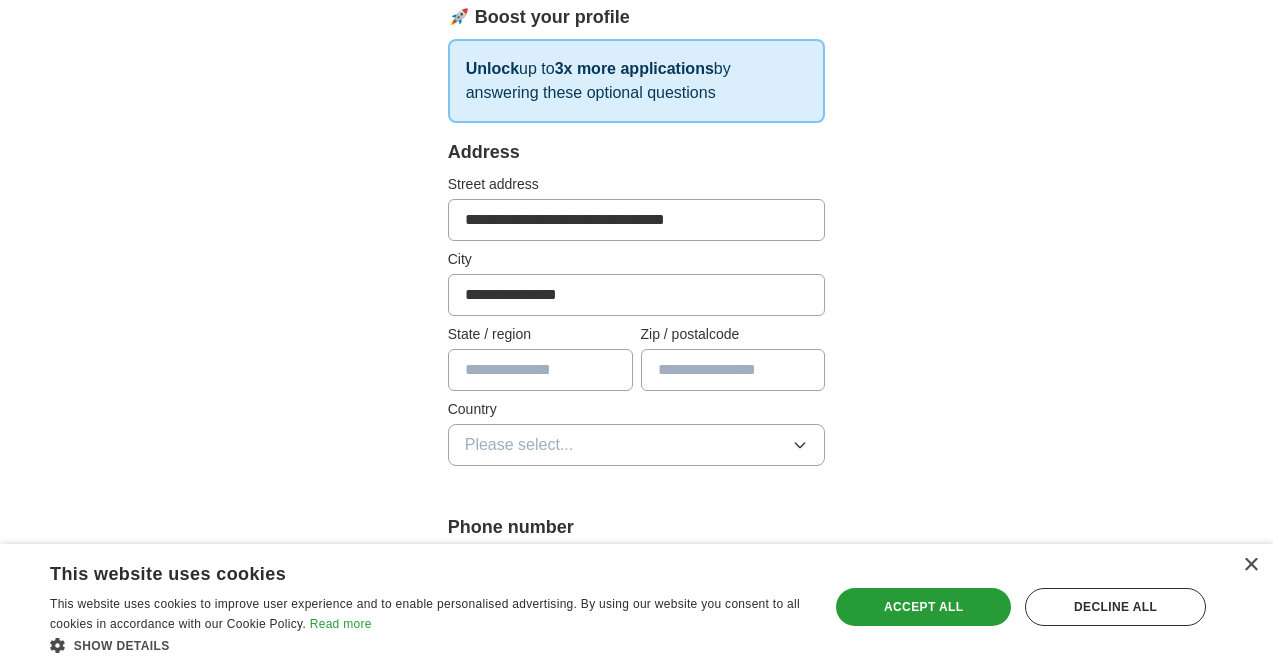type on "**" 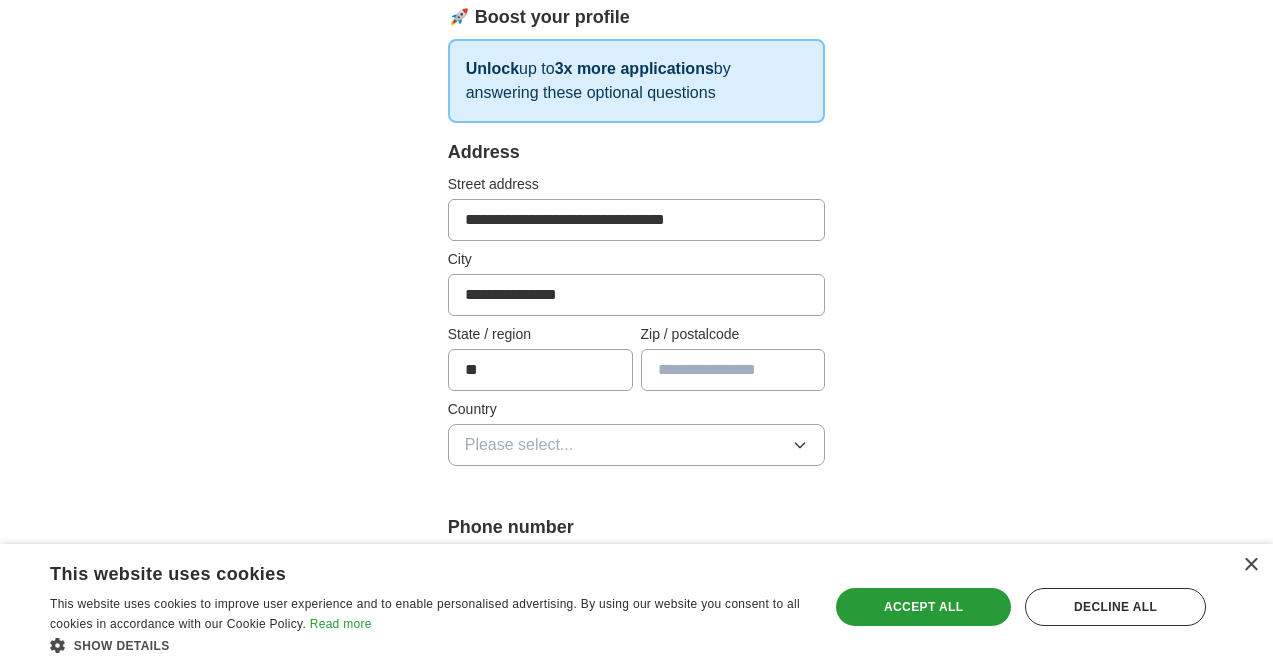 type on "*****" 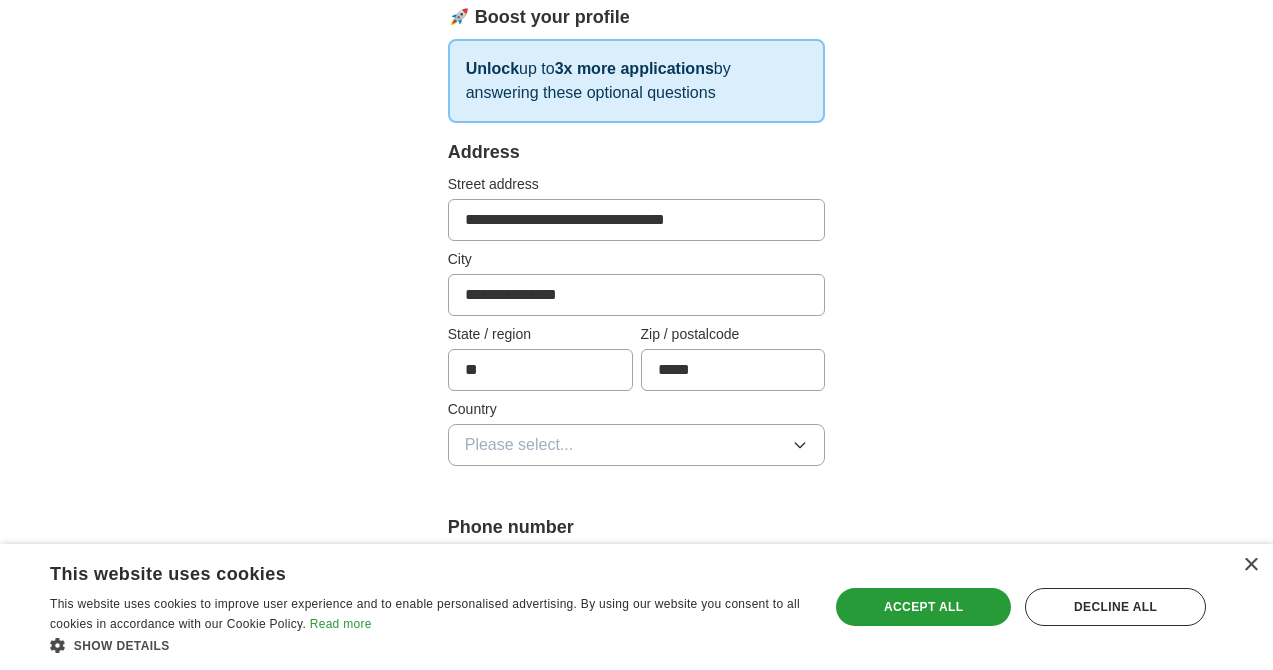 type on "**********" 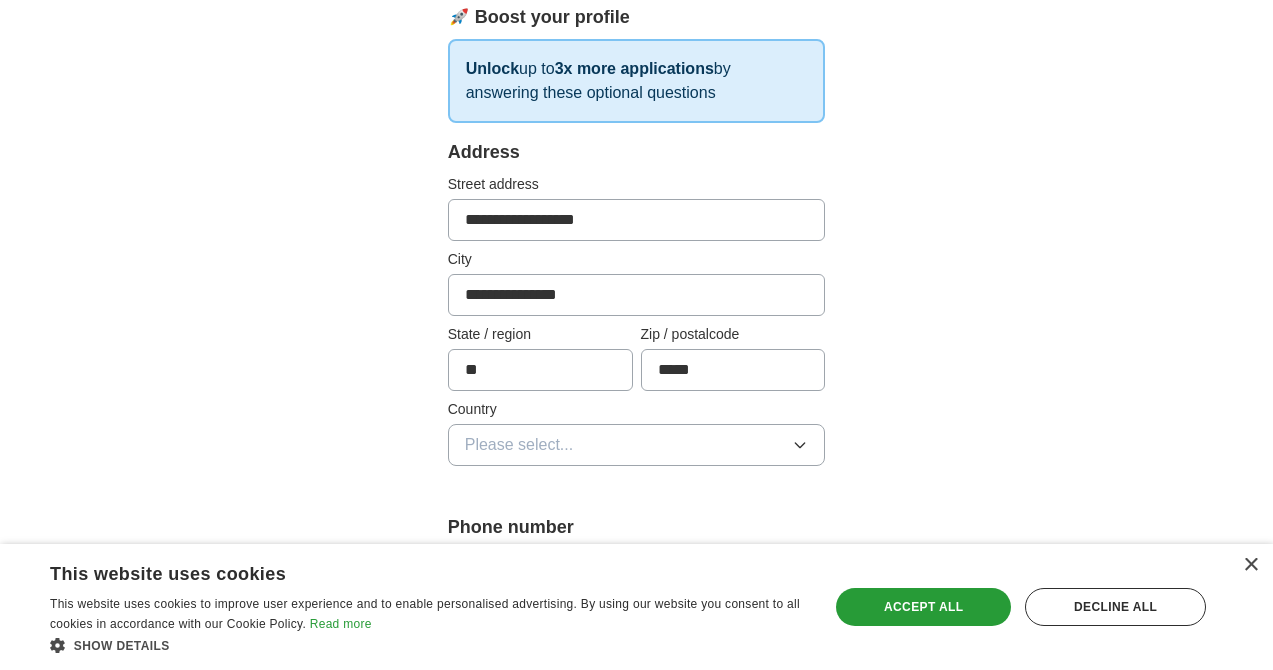 type on "**********" 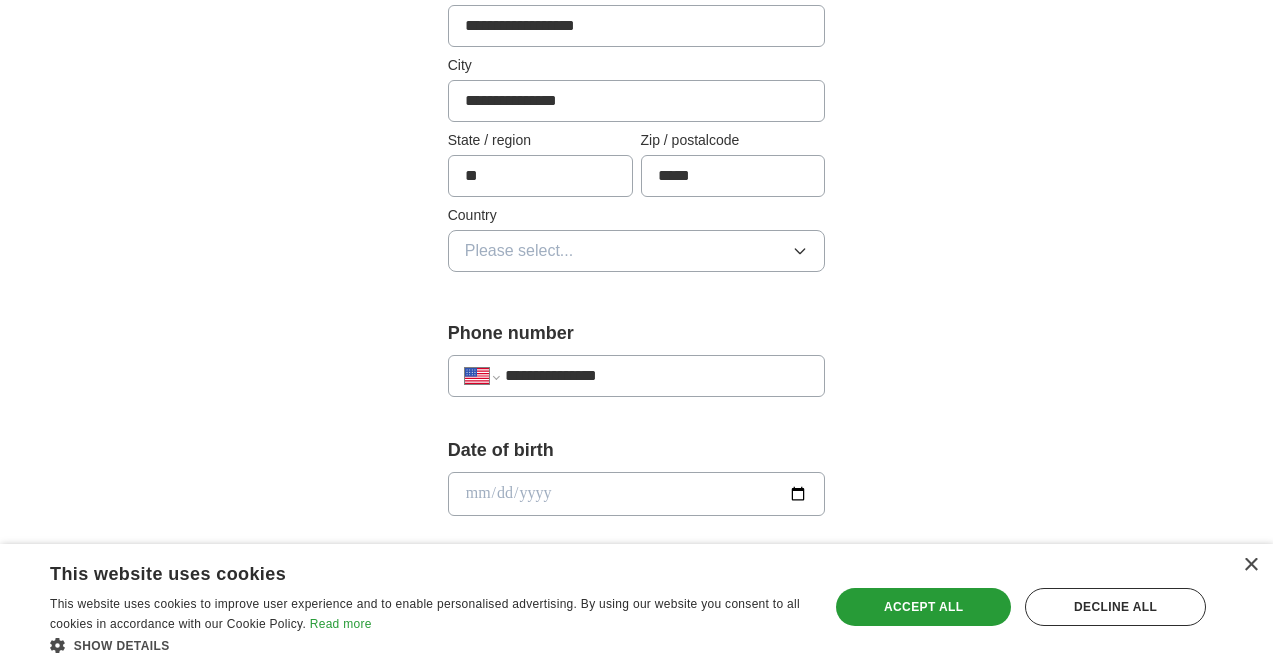 scroll, scrollTop: 532, scrollLeft: 0, axis: vertical 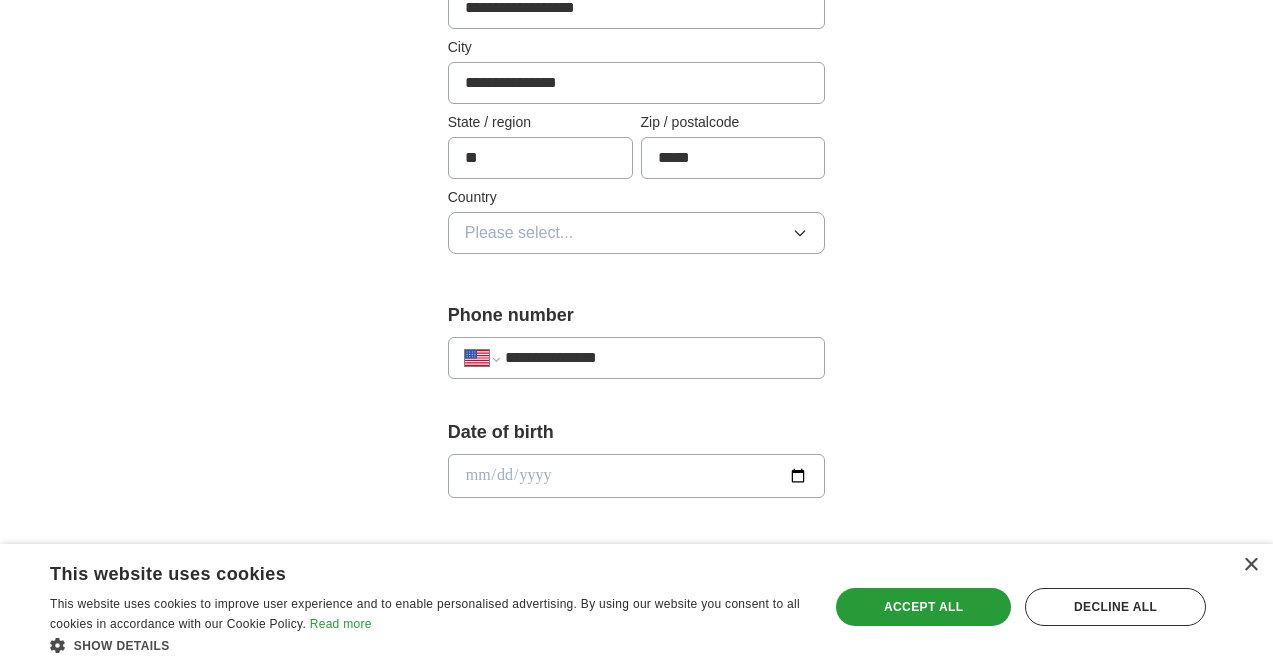 click 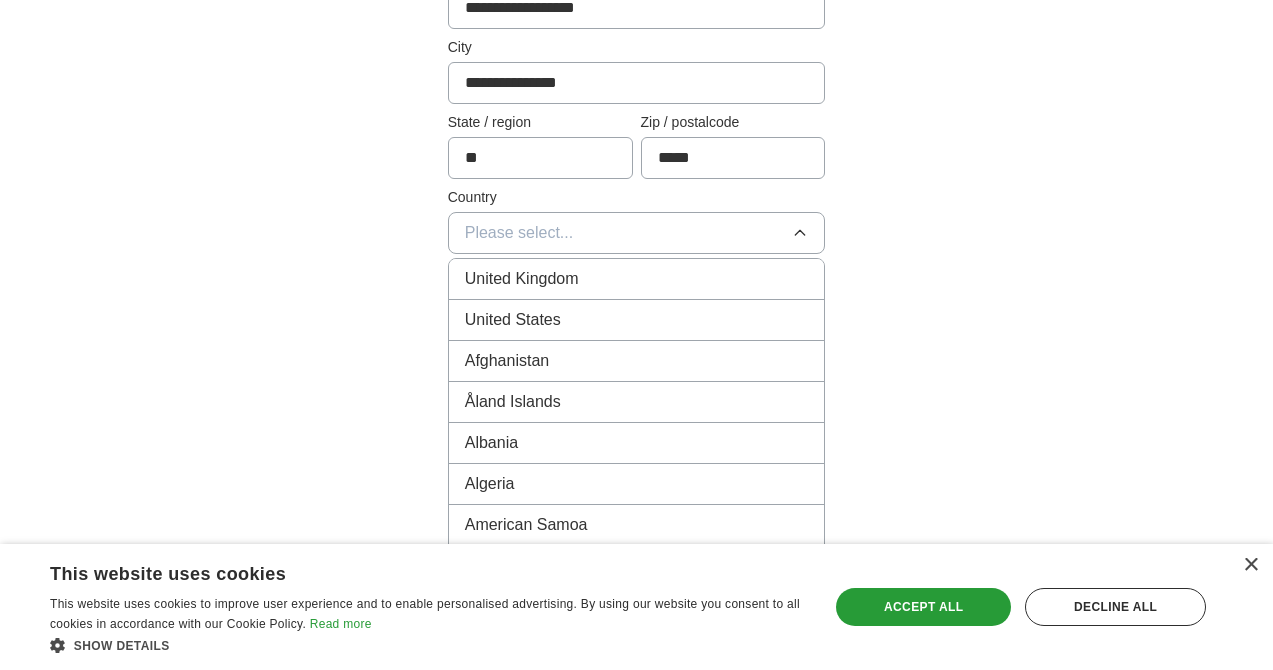 click on "United States" at bounding box center [637, 320] 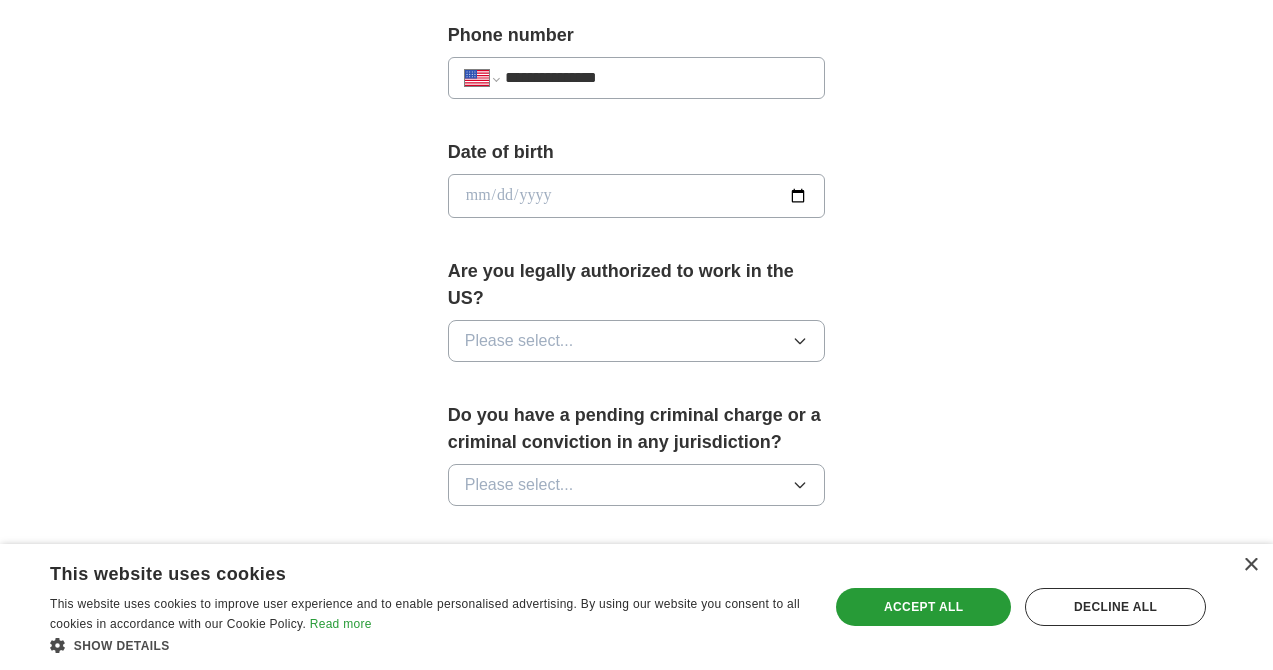 scroll, scrollTop: 815, scrollLeft: 0, axis: vertical 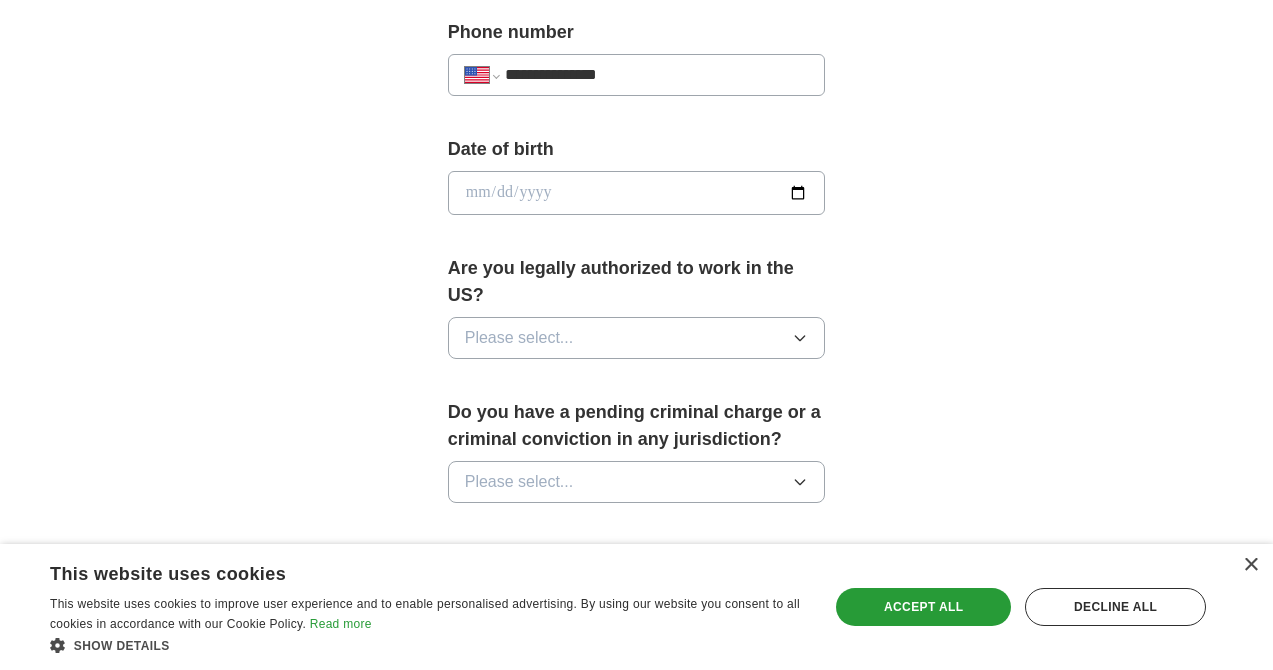 click on "Please select..." at bounding box center [637, 338] 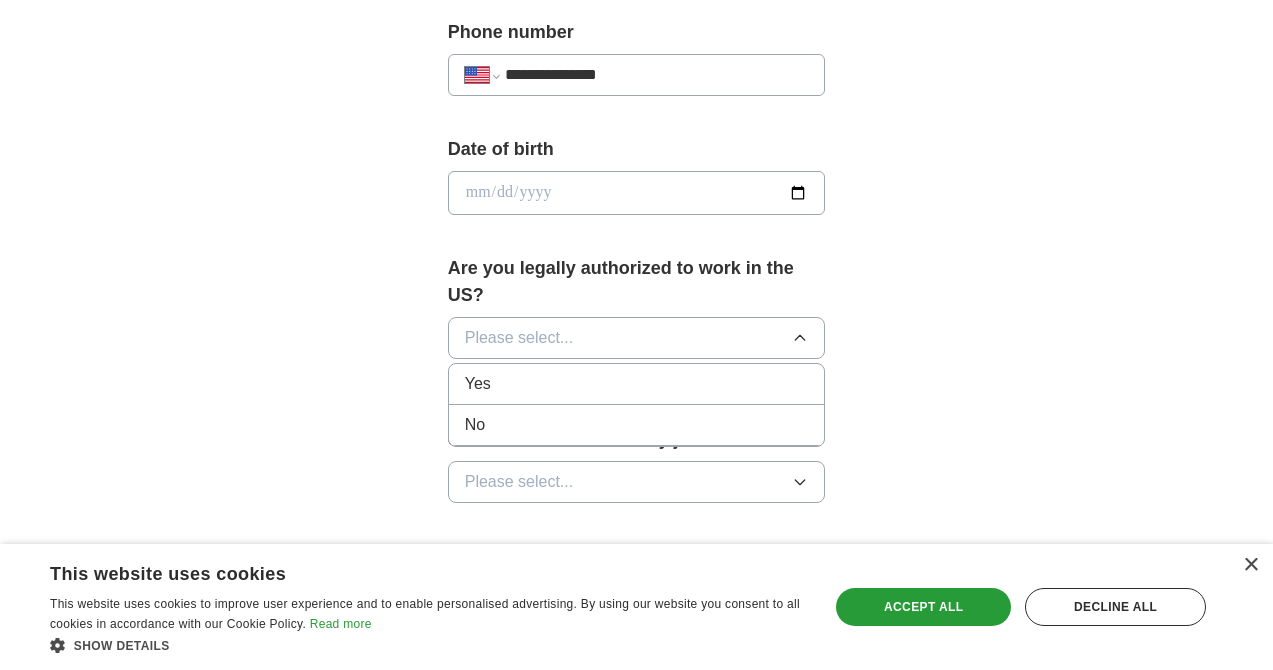 click on "Yes" at bounding box center (637, 384) 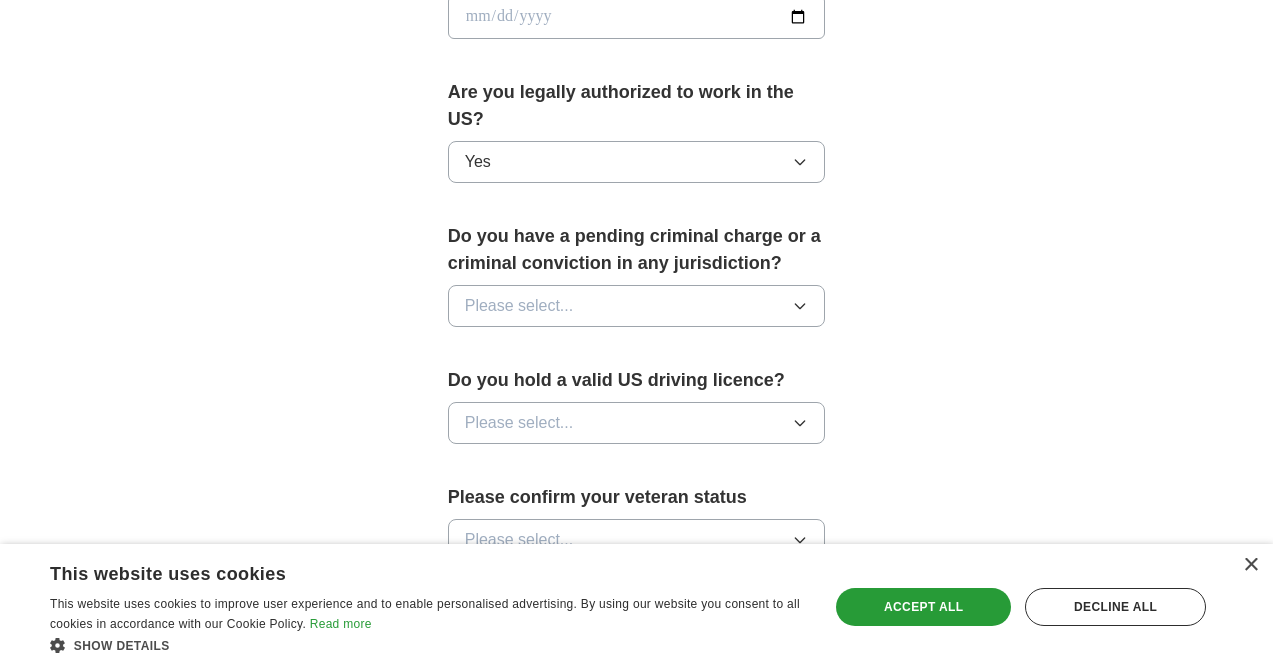 scroll, scrollTop: 1002, scrollLeft: 0, axis: vertical 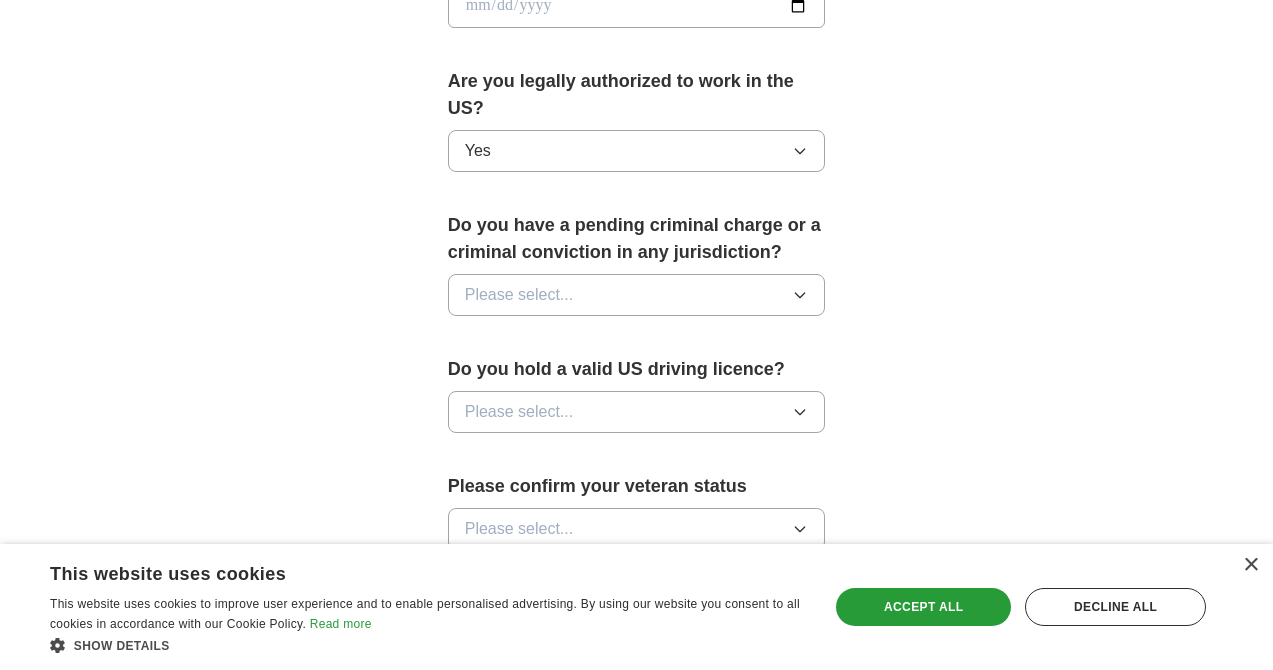 click 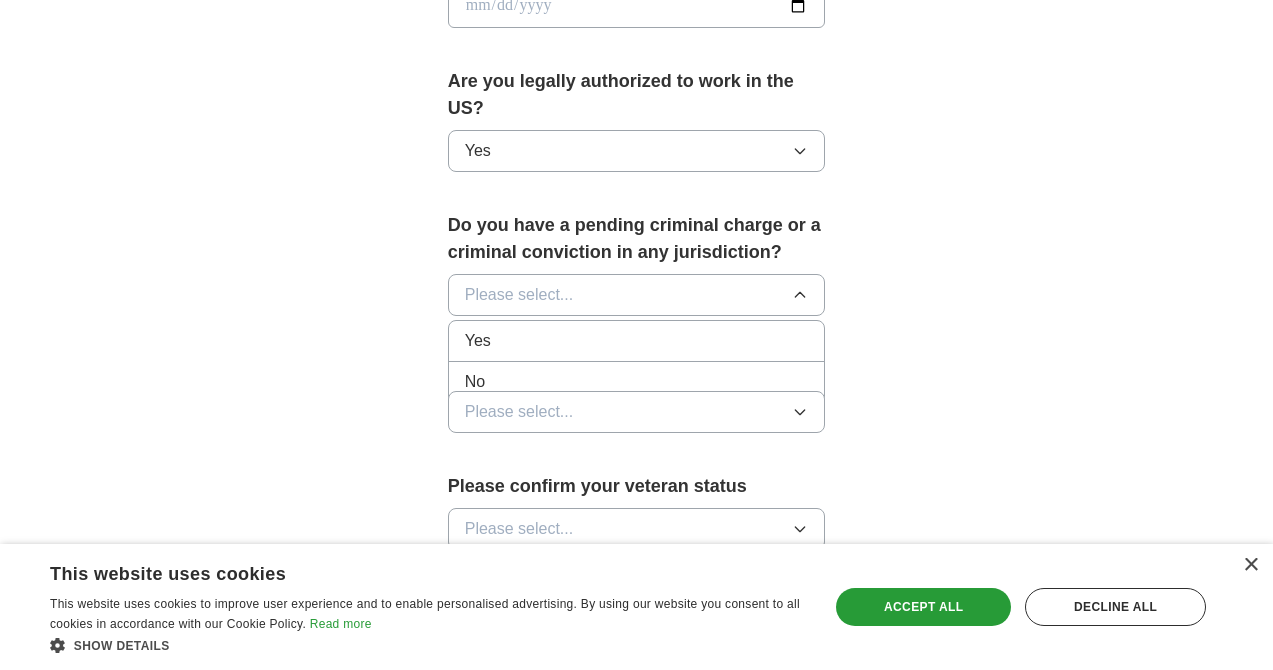 click on "No" at bounding box center [637, 382] 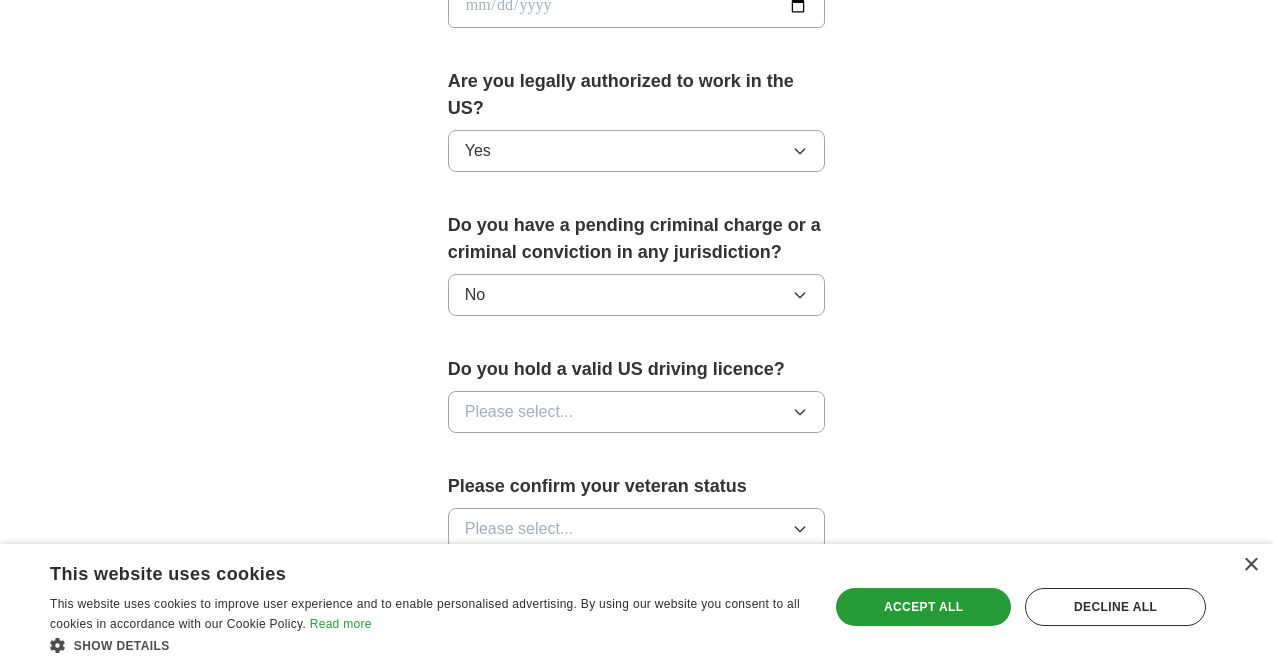 click 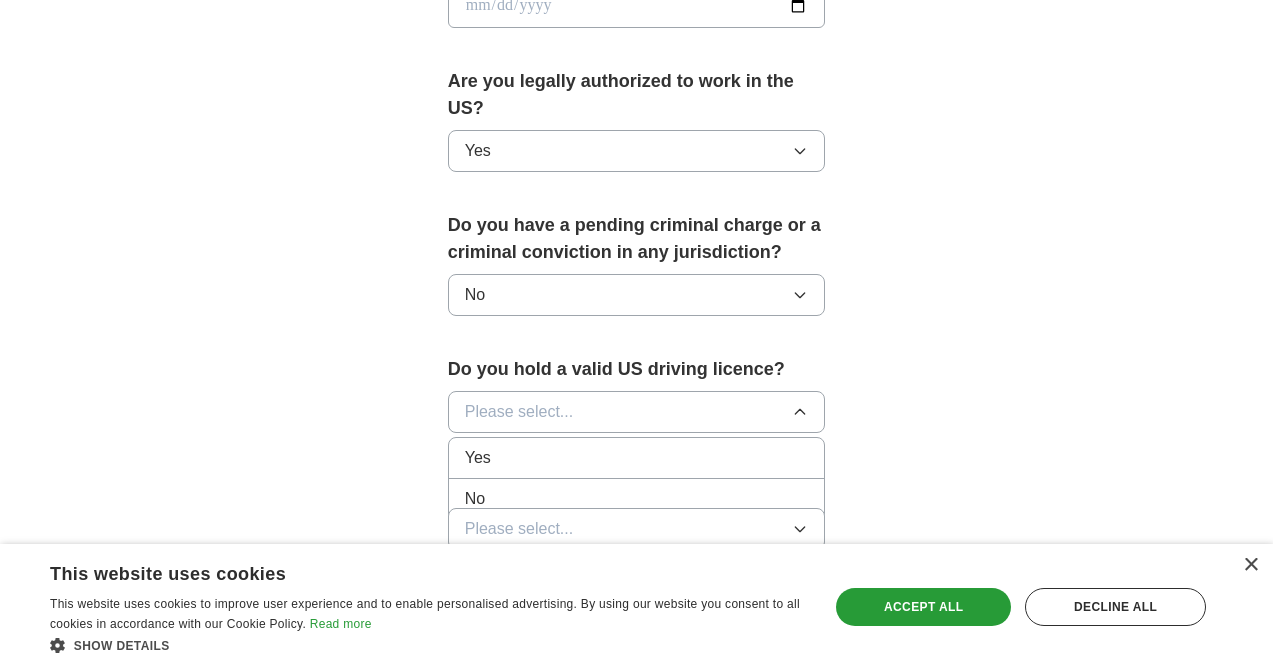 click on "Yes" at bounding box center [637, 458] 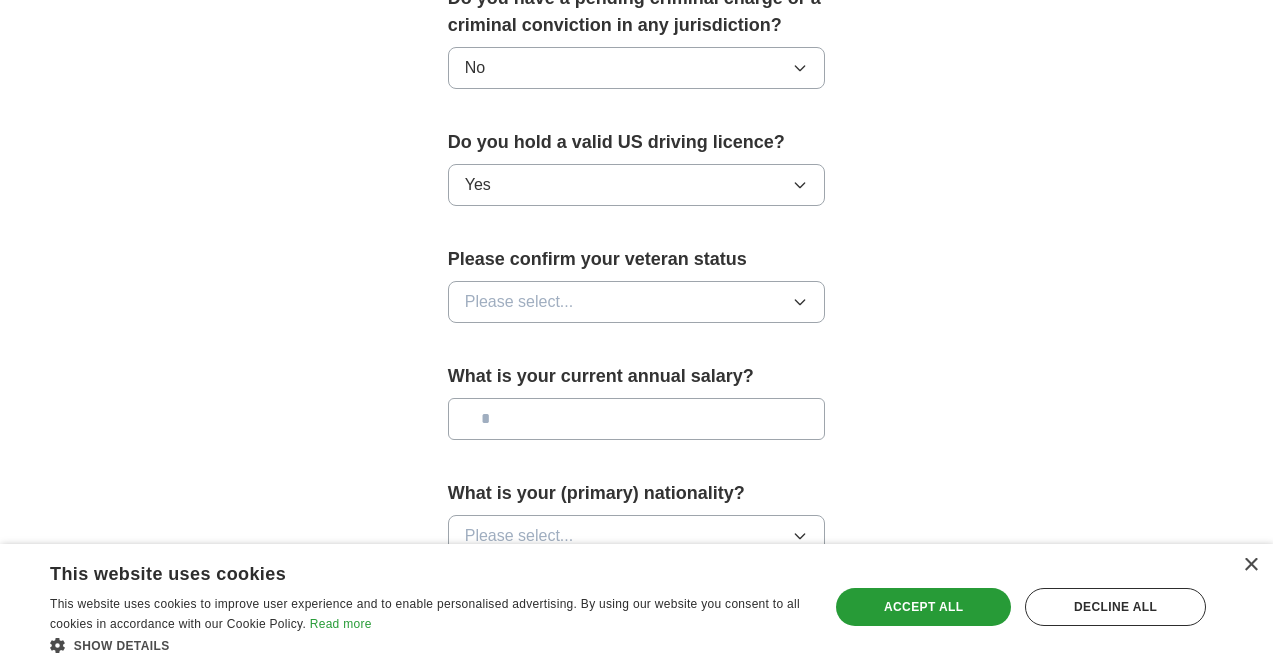scroll, scrollTop: 1234, scrollLeft: 0, axis: vertical 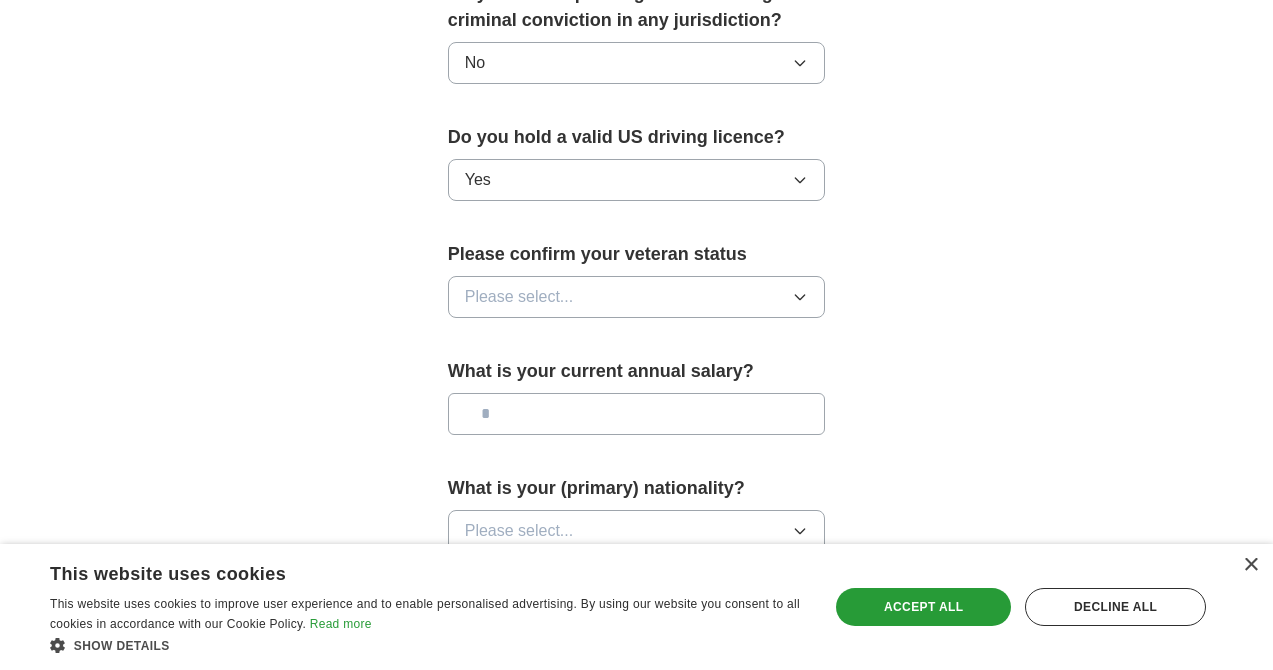 click 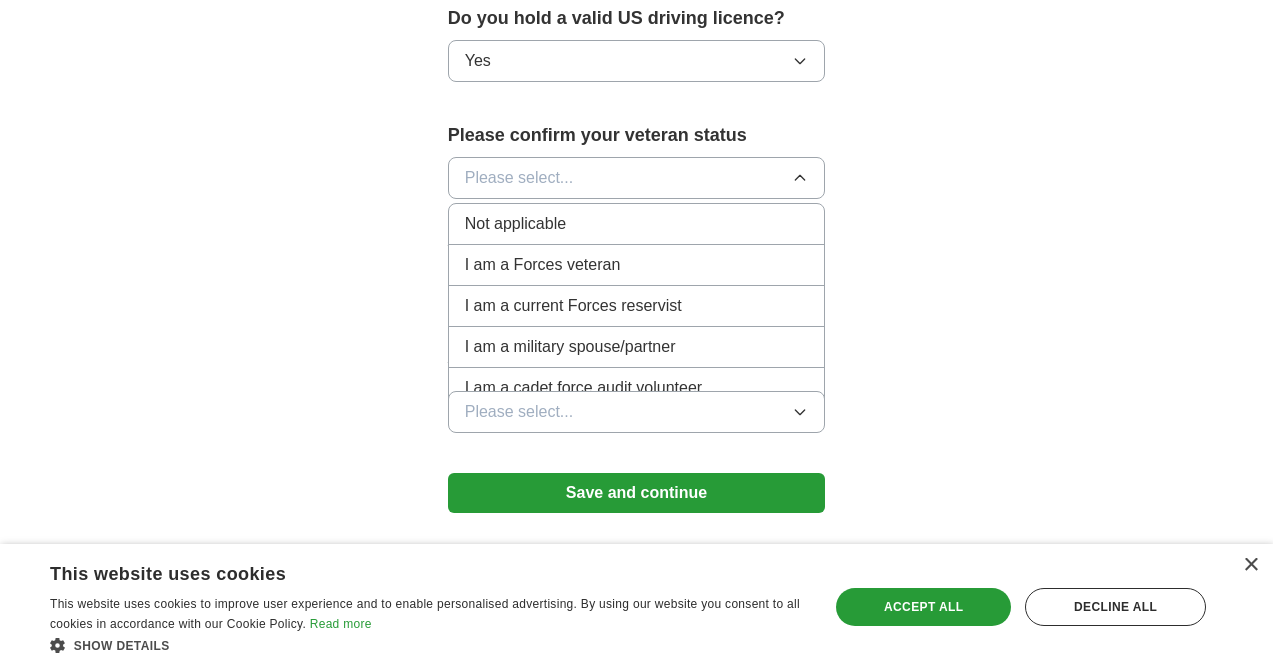 scroll, scrollTop: 1347, scrollLeft: 0, axis: vertical 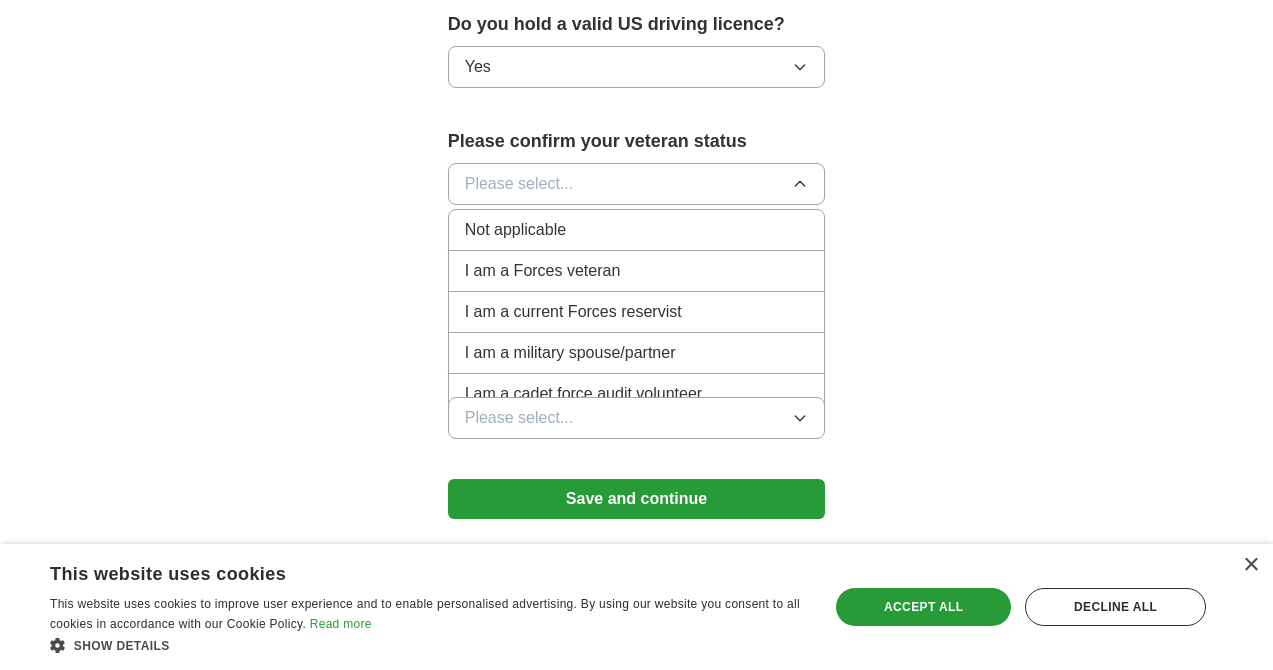 click on "Not applicable" at bounding box center (637, 230) 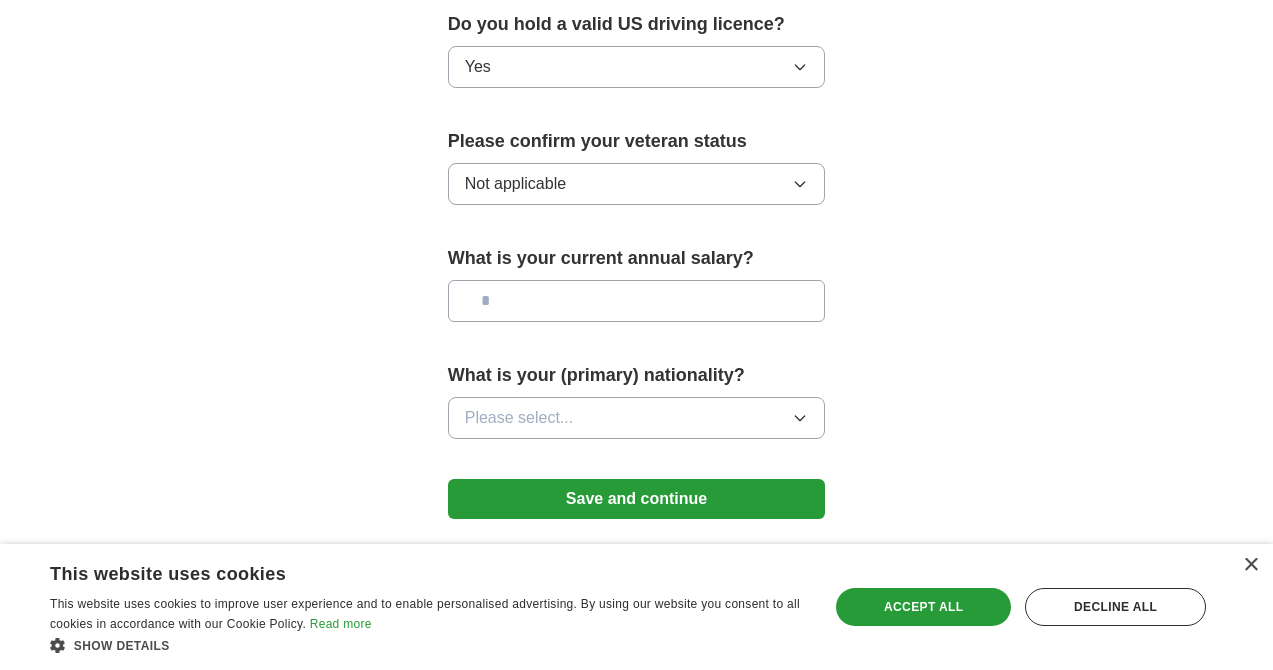 click at bounding box center [637, 301] 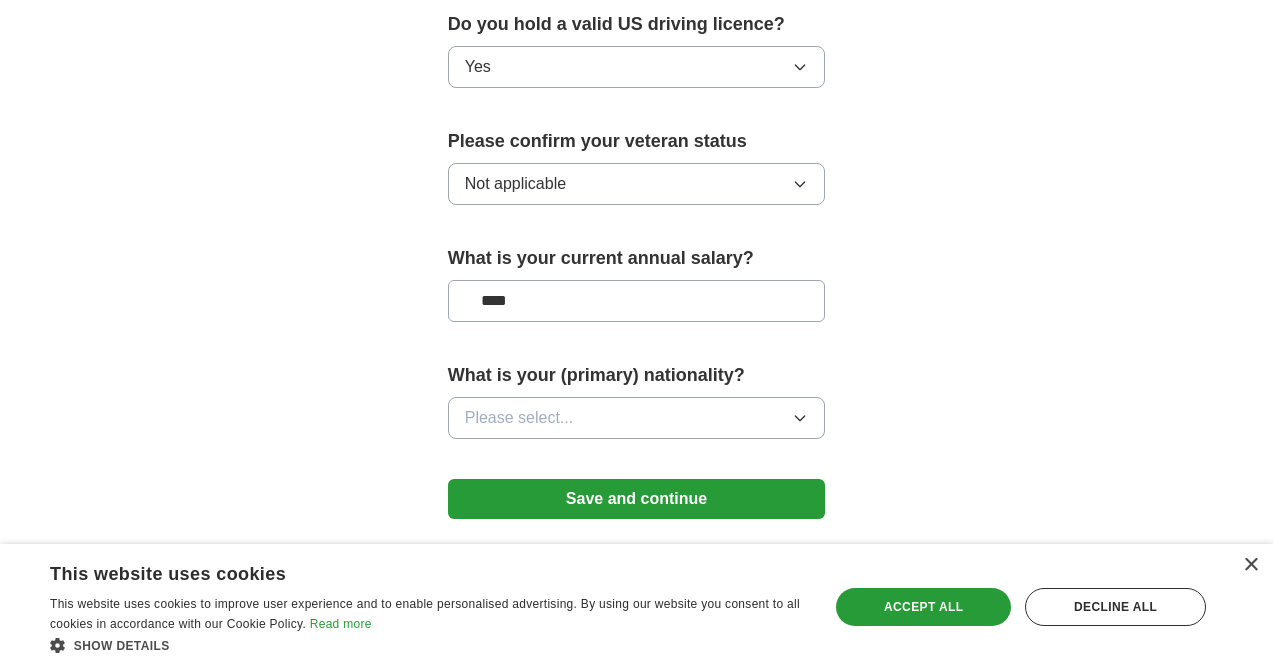 type on "****" 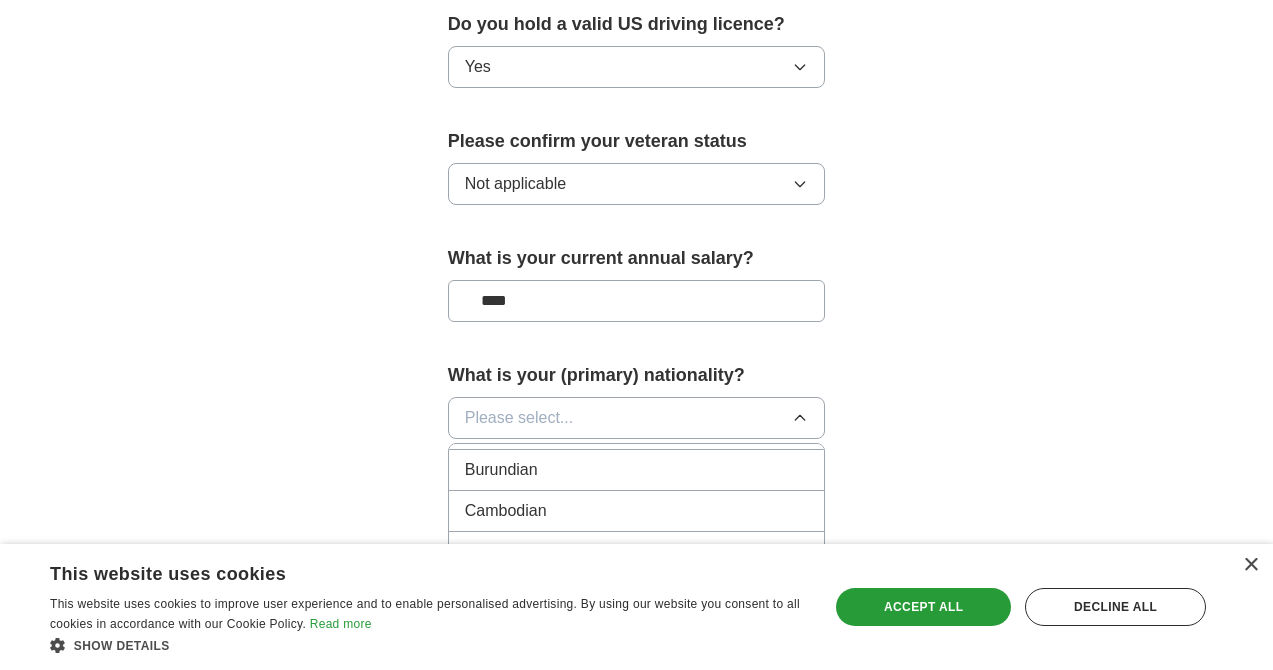 scroll, scrollTop: 1334, scrollLeft: 0, axis: vertical 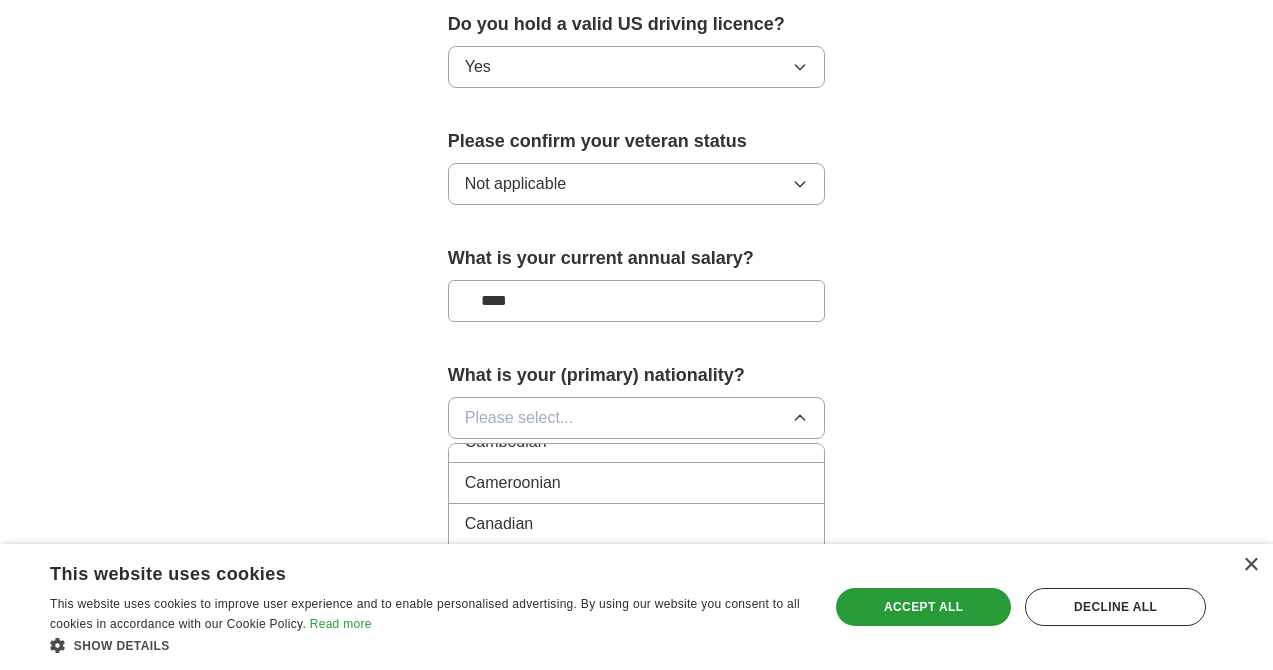 click on "Please select..." at bounding box center [519, 418] 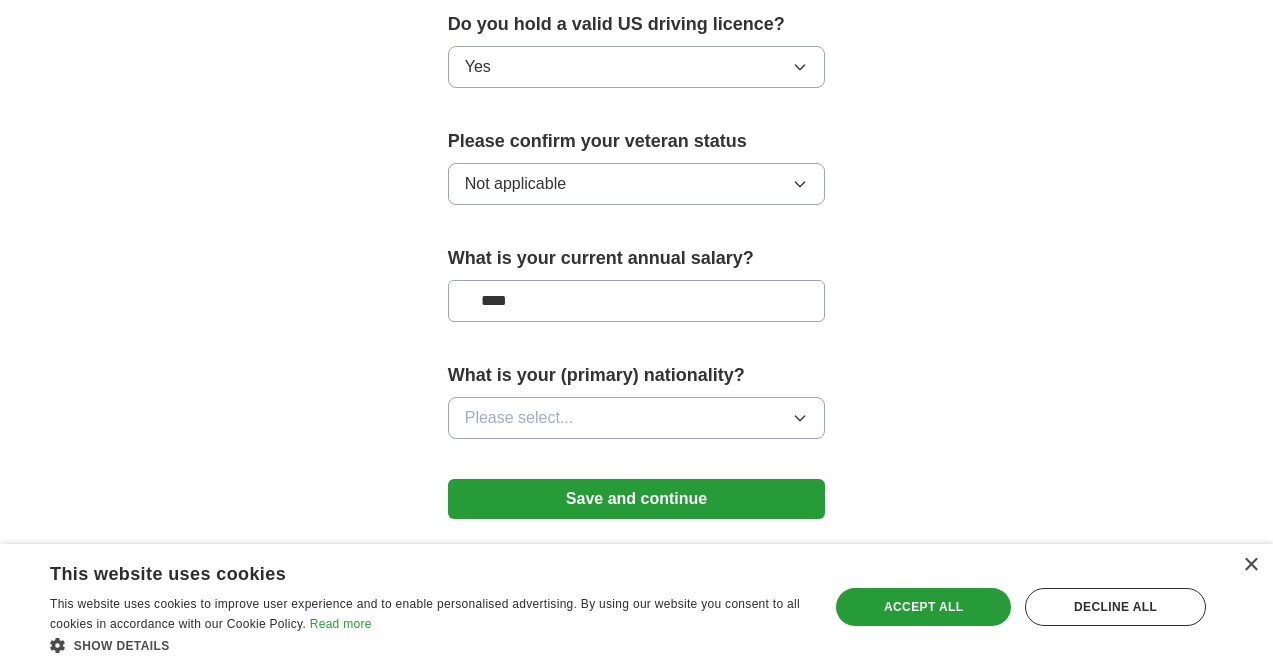 type 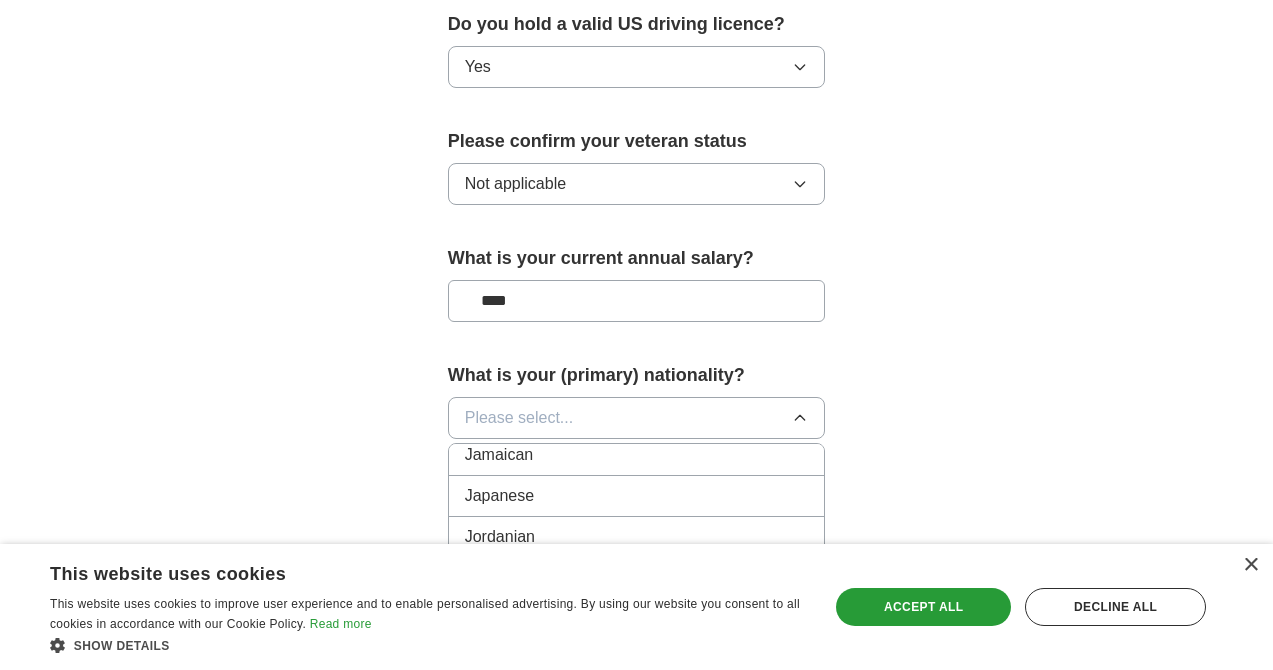 scroll, scrollTop: 3631, scrollLeft: 0, axis: vertical 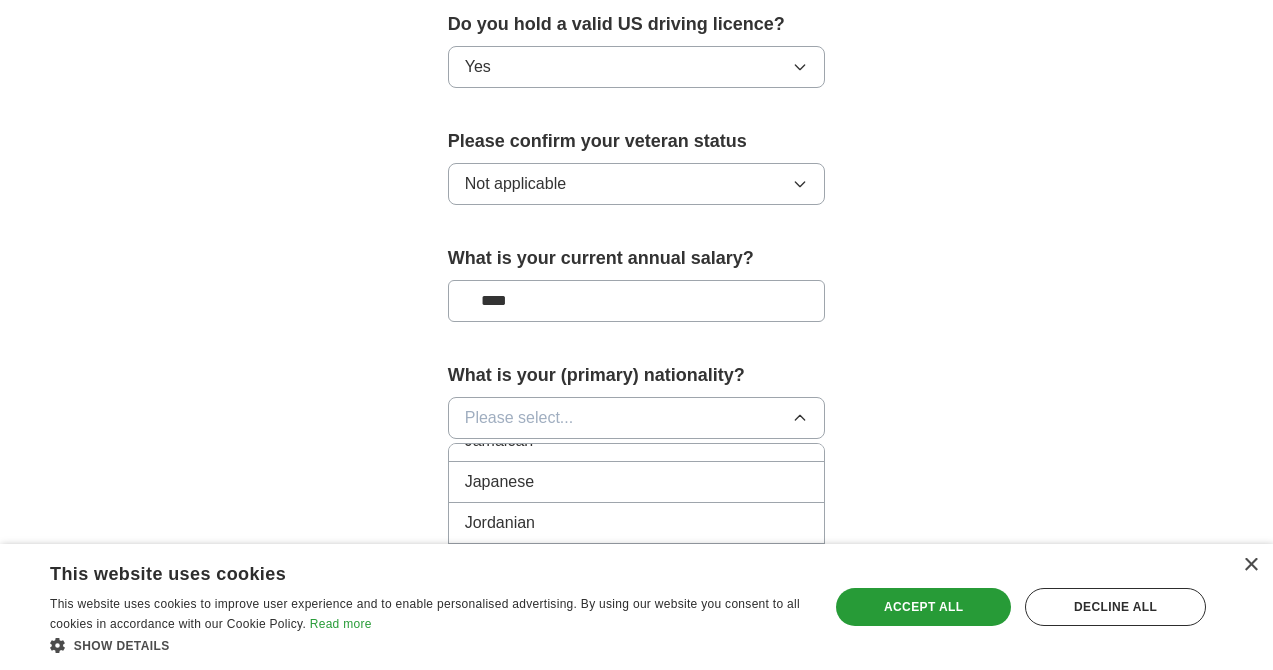 click on "Japanese" at bounding box center (637, 482) 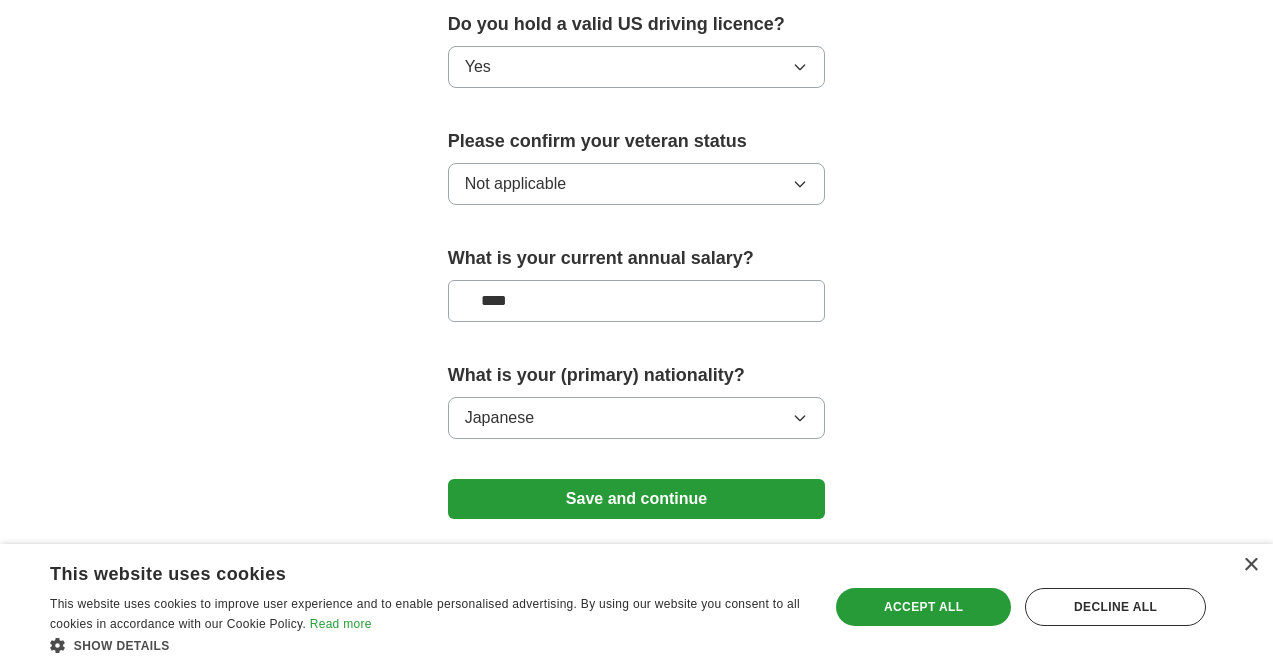 click on "Save and continue" at bounding box center (637, 499) 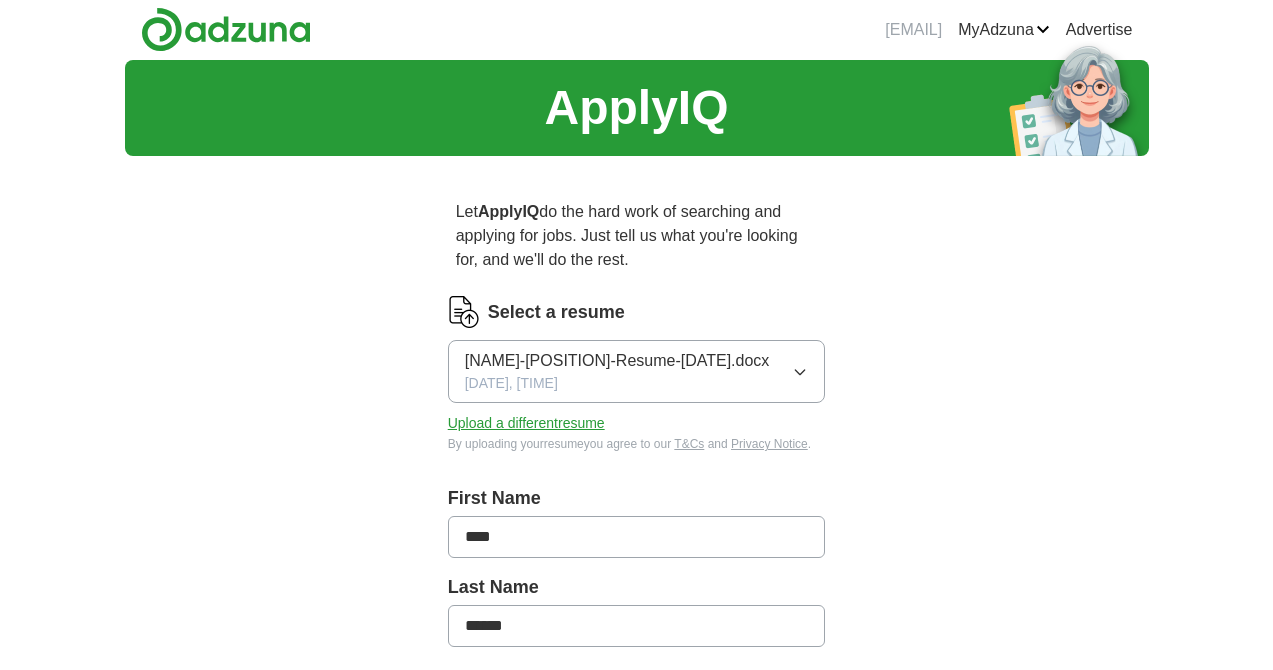 scroll, scrollTop: 77, scrollLeft: 0, axis: vertical 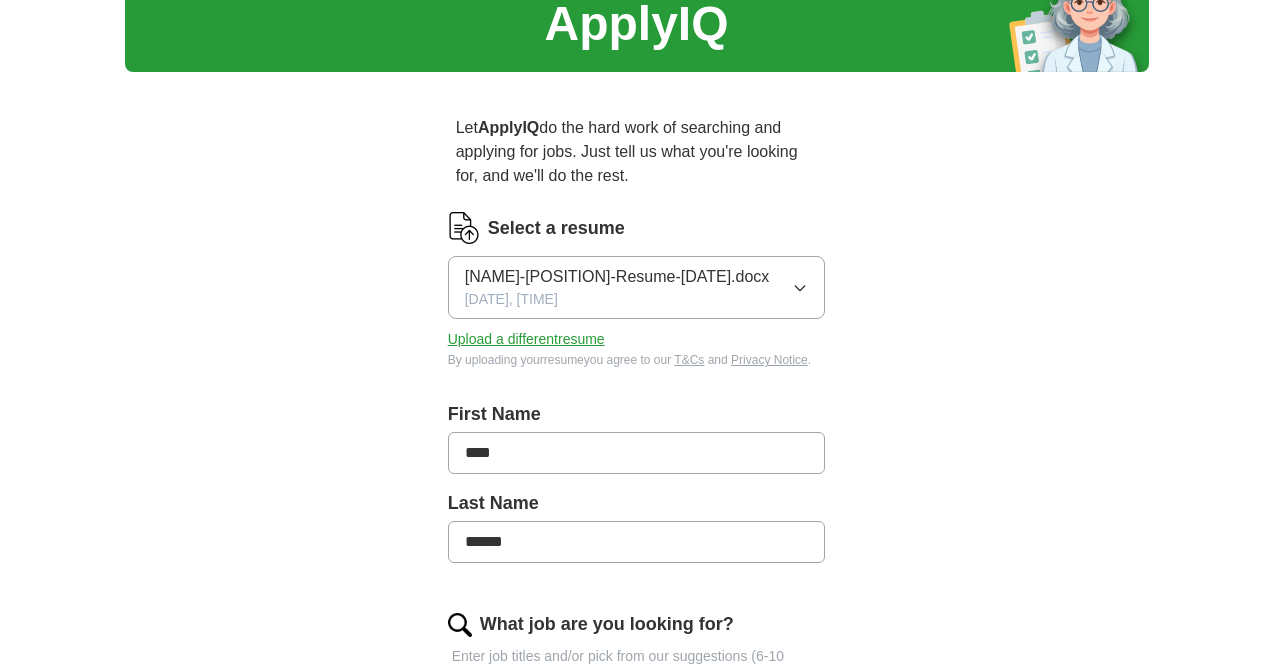 click on "Upload a different  resume" at bounding box center [526, 339] 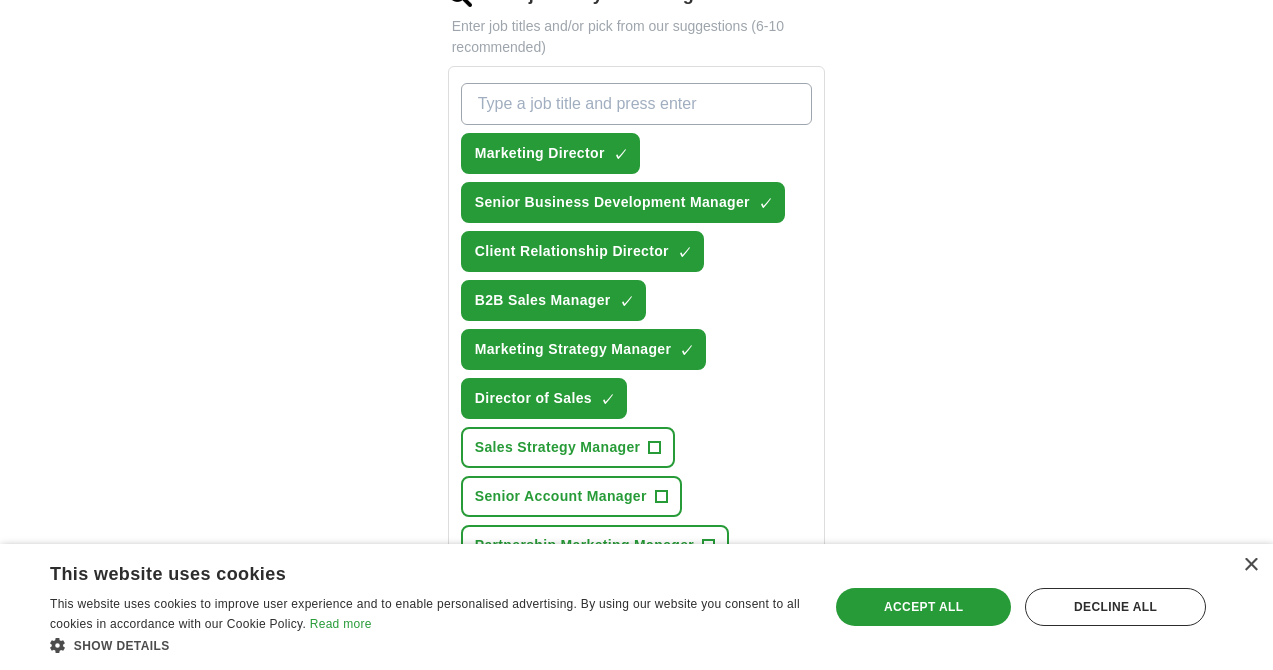 scroll, scrollTop: 716, scrollLeft: 0, axis: vertical 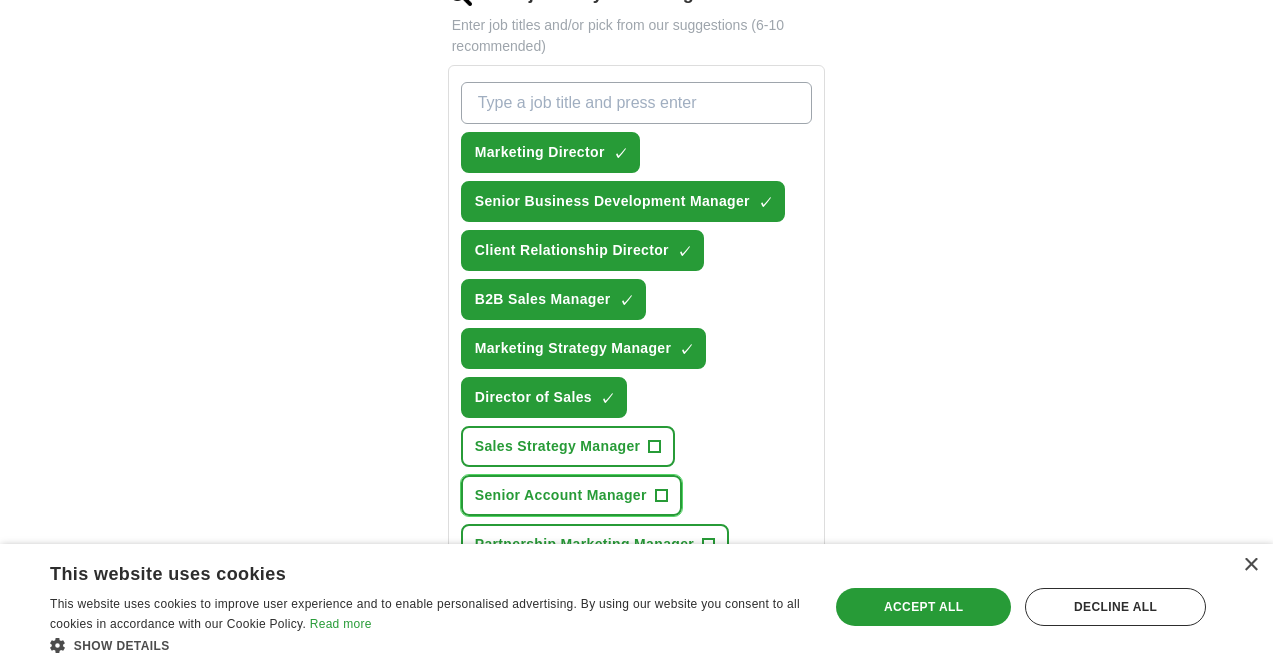 click on "+" at bounding box center [661, 496] 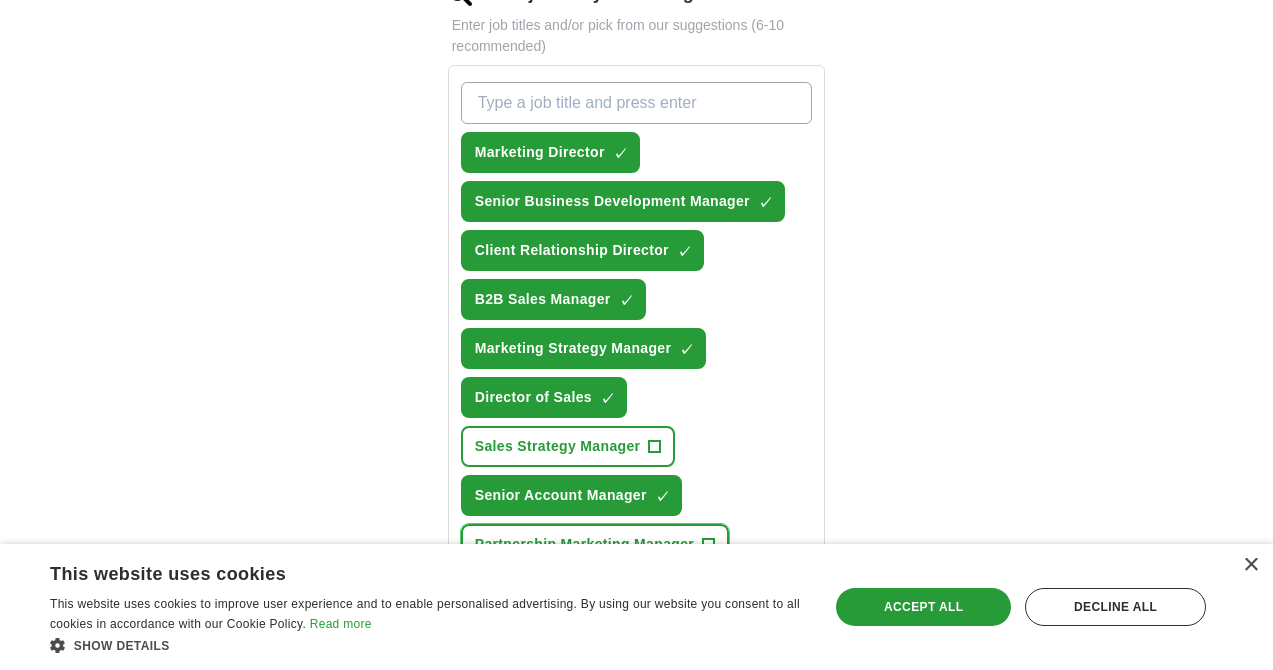 click on "+" at bounding box center [709, 545] 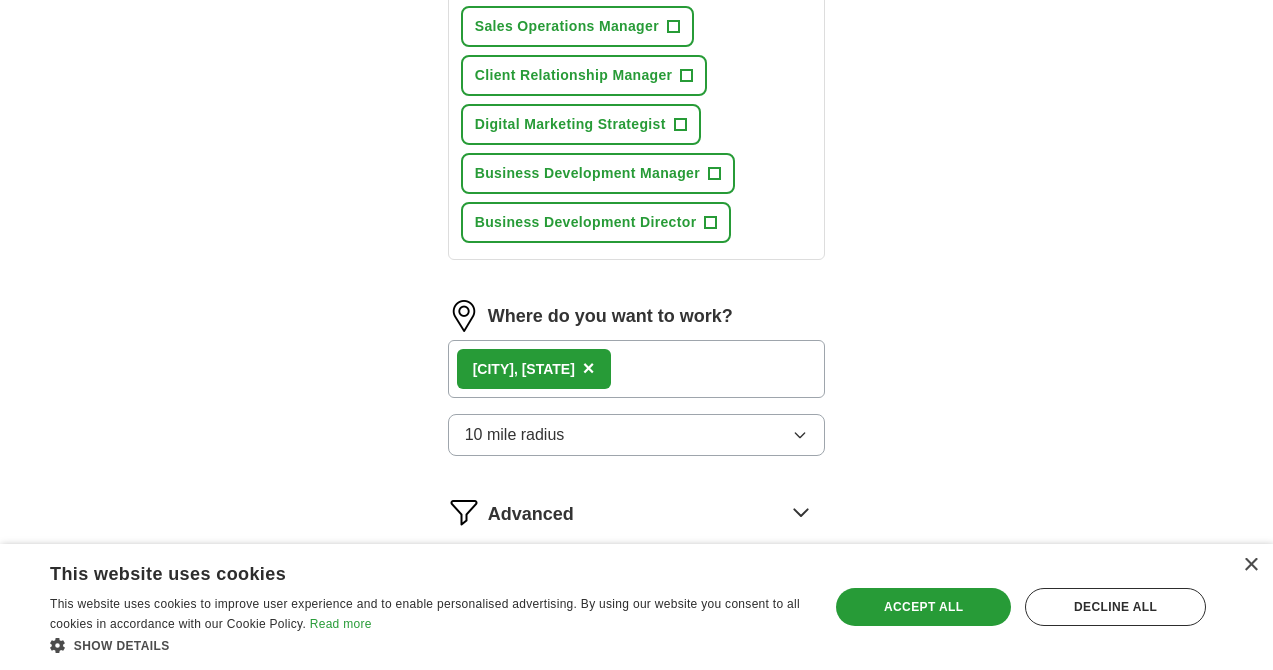 scroll, scrollTop: 1384, scrollLeft: 0, axis: vertical 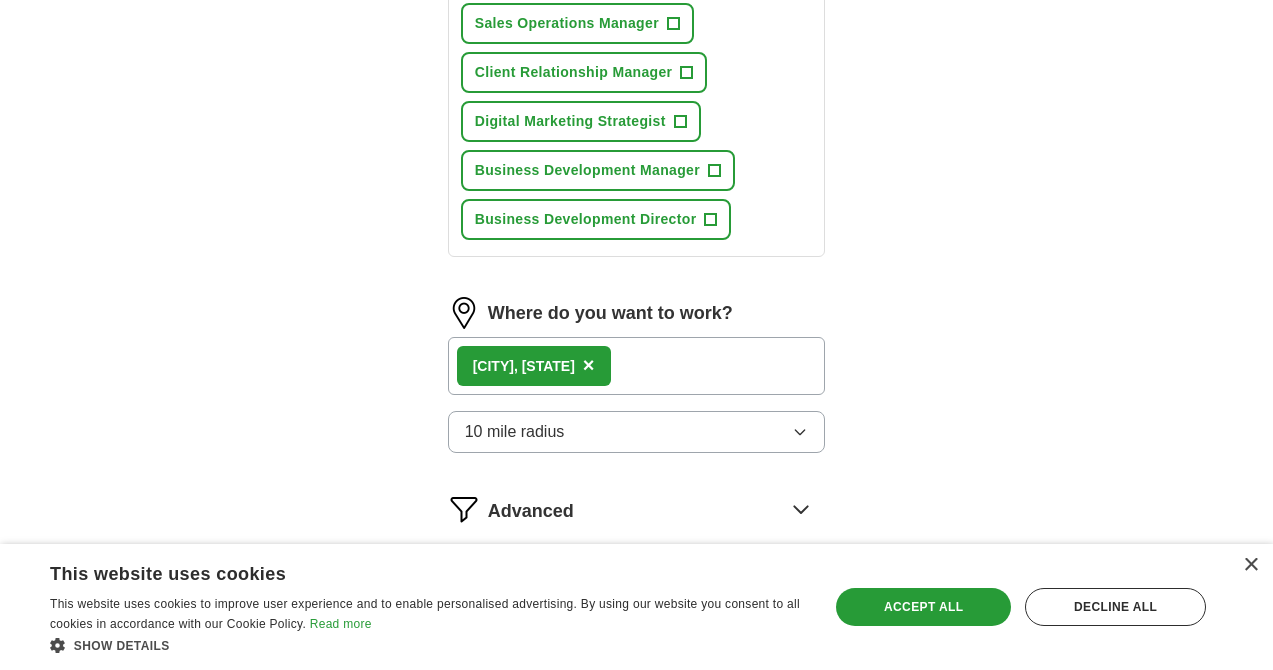 click 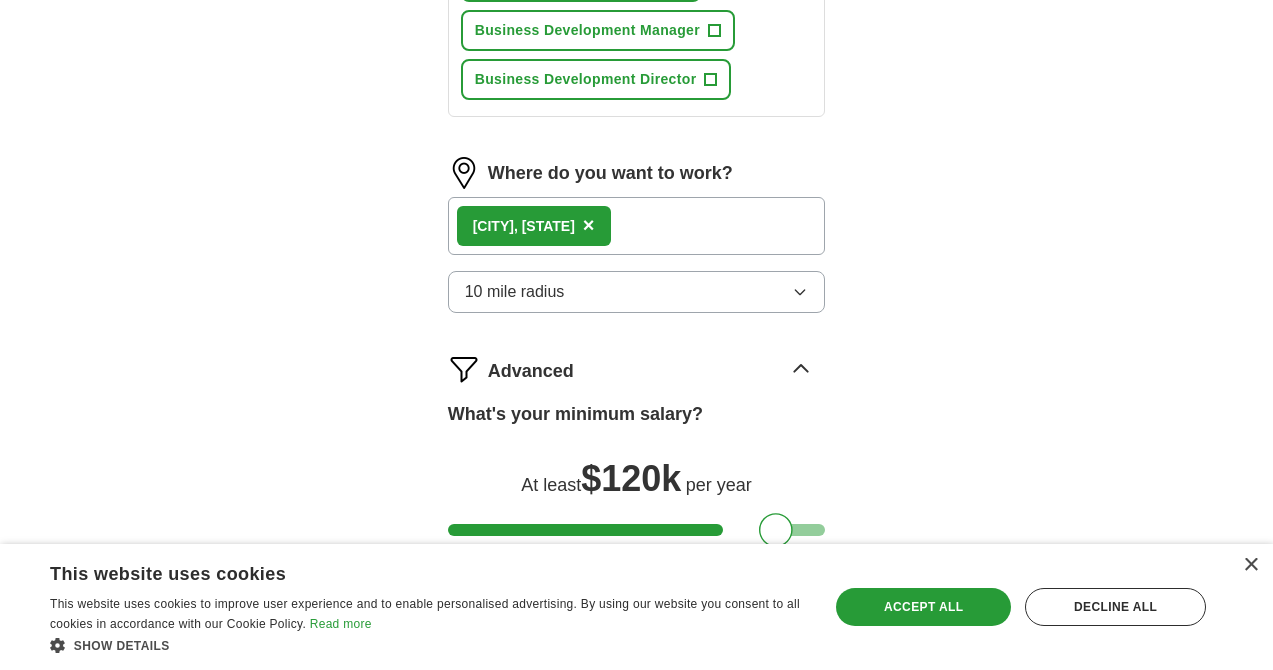 scroll, scrollTop: 1580, scrollLeft: 0, axis: vertical 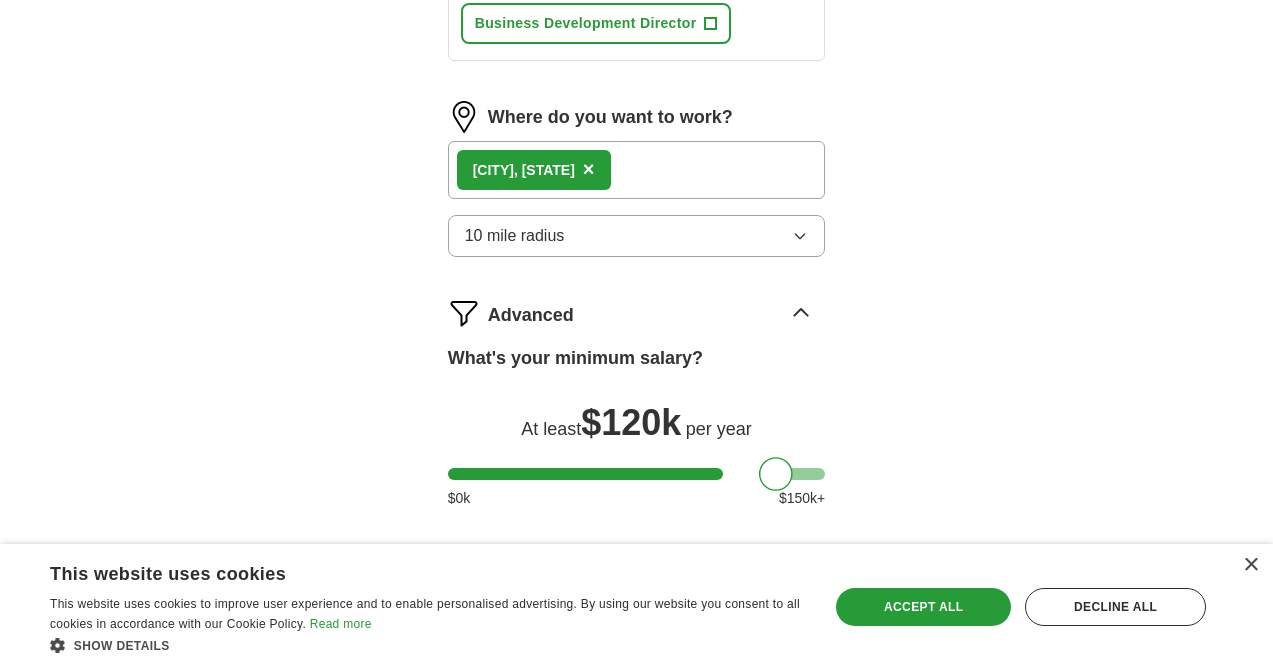 click on "Update ApplyIQ settings" at bounding box center [637, 594] 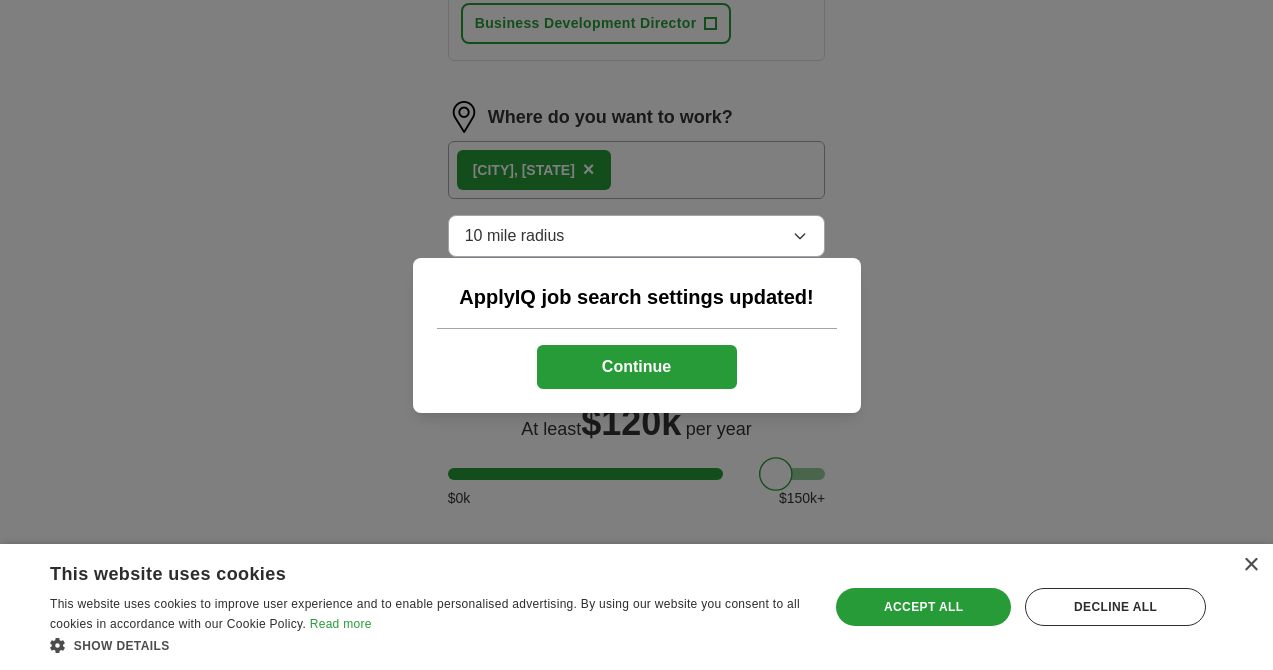 click on "Continue" at bounding box center [637, 367] 